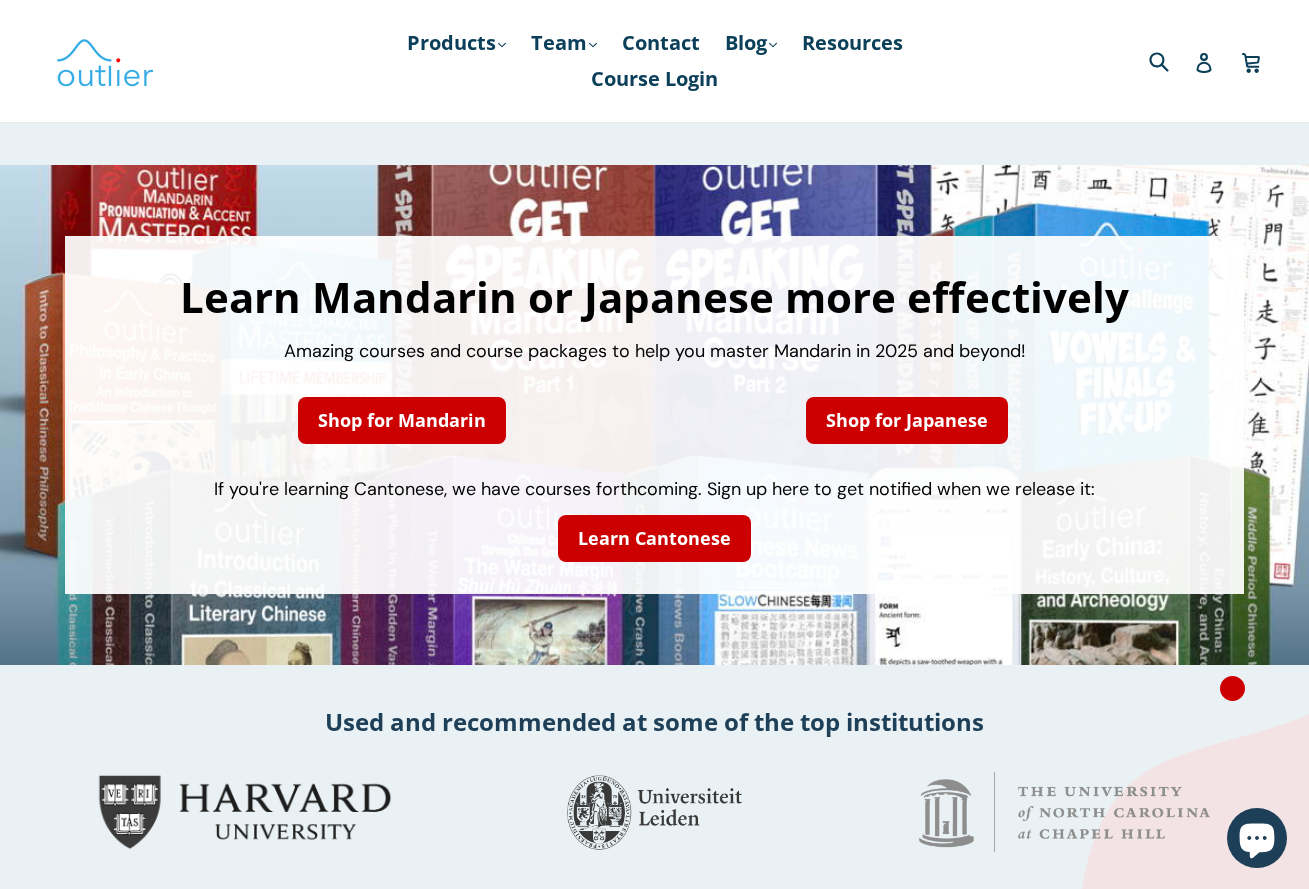 scroll, scrollTop: 0, scrollLeft: 0, axis: both 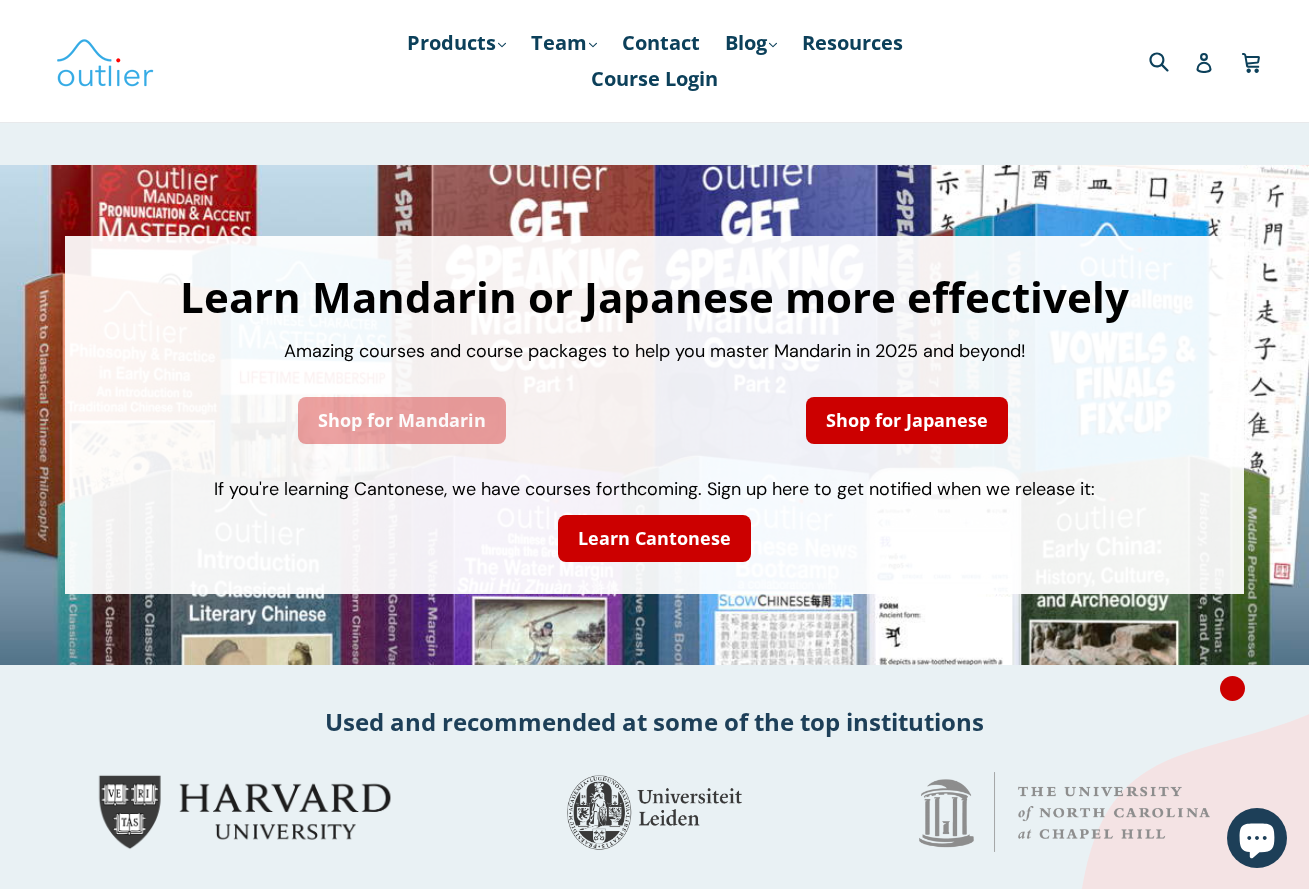 click on "Shop for Mandarin" at bounding box center [402, 420] 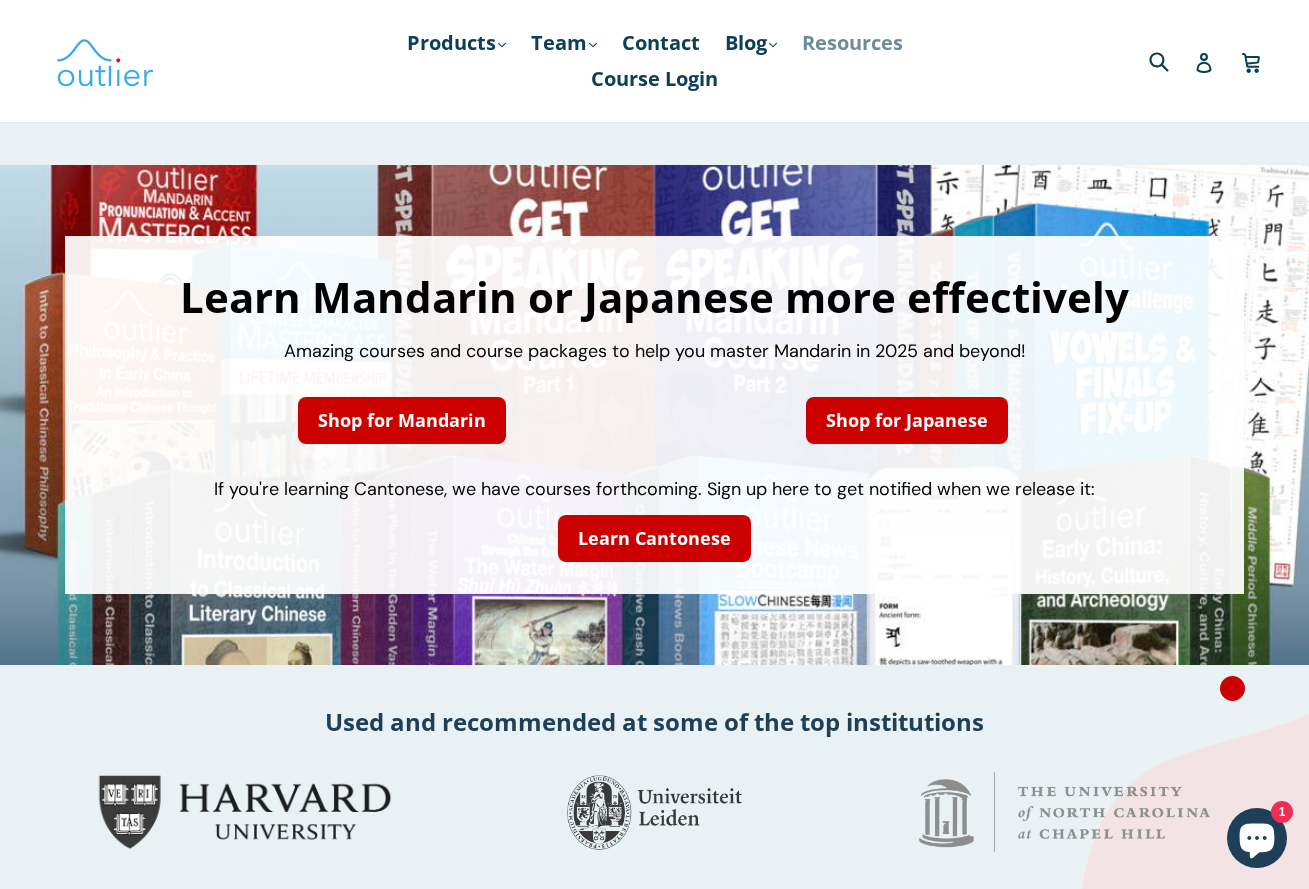 click on "Resources" at bounding box center [852, 43] 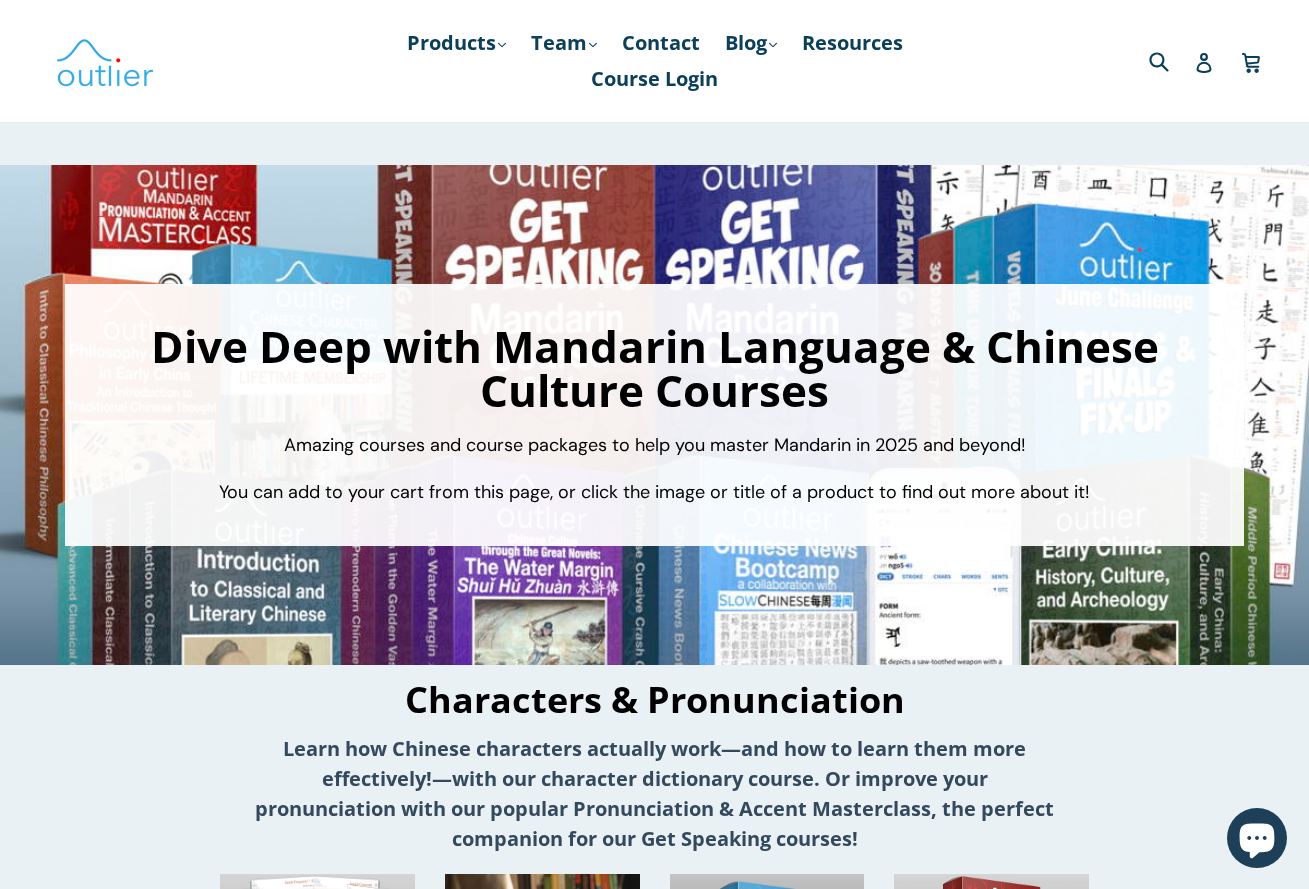 scroll, scrollTop: 0, scrollLeft: 0, axis: both 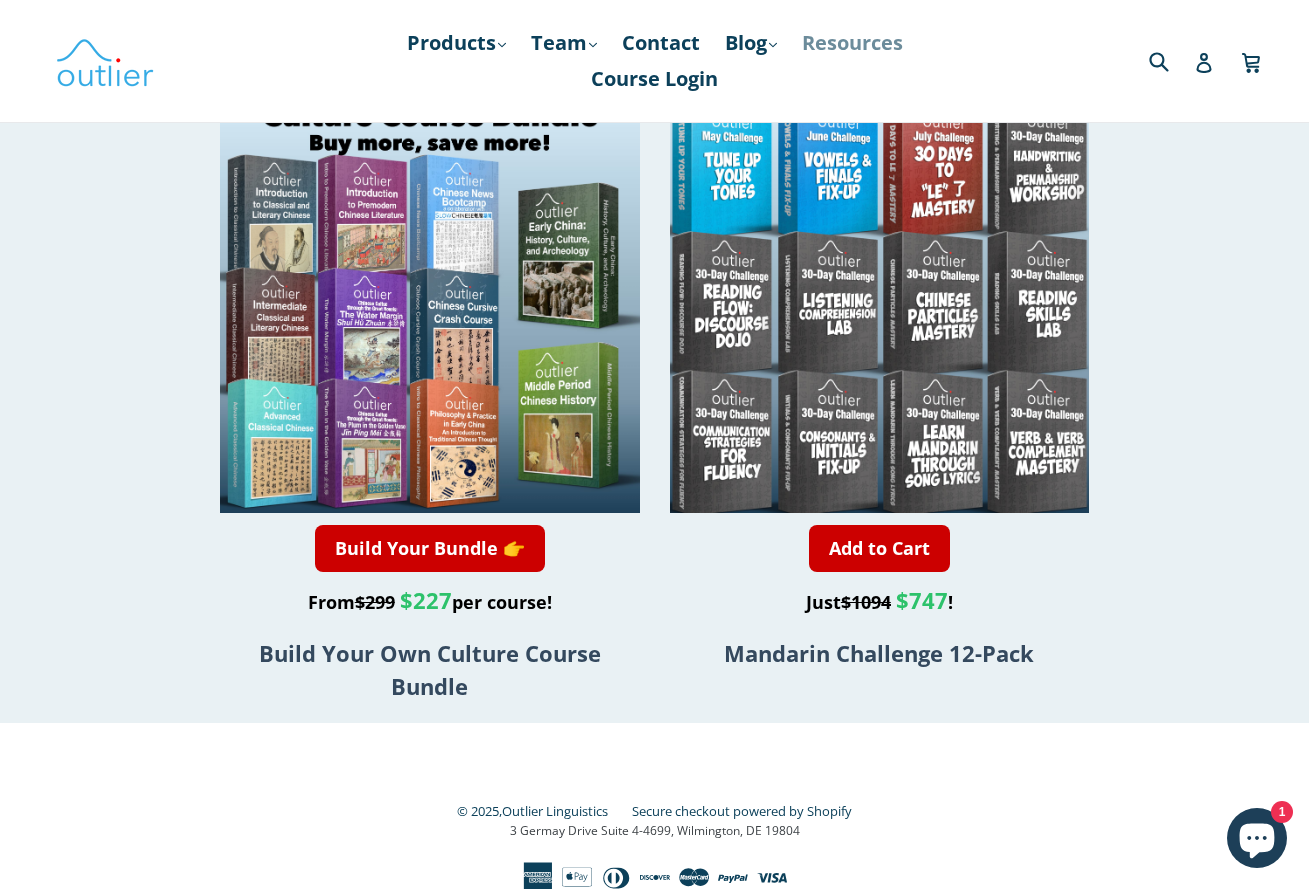 click on "Resources" at bounding box center [852, 43] 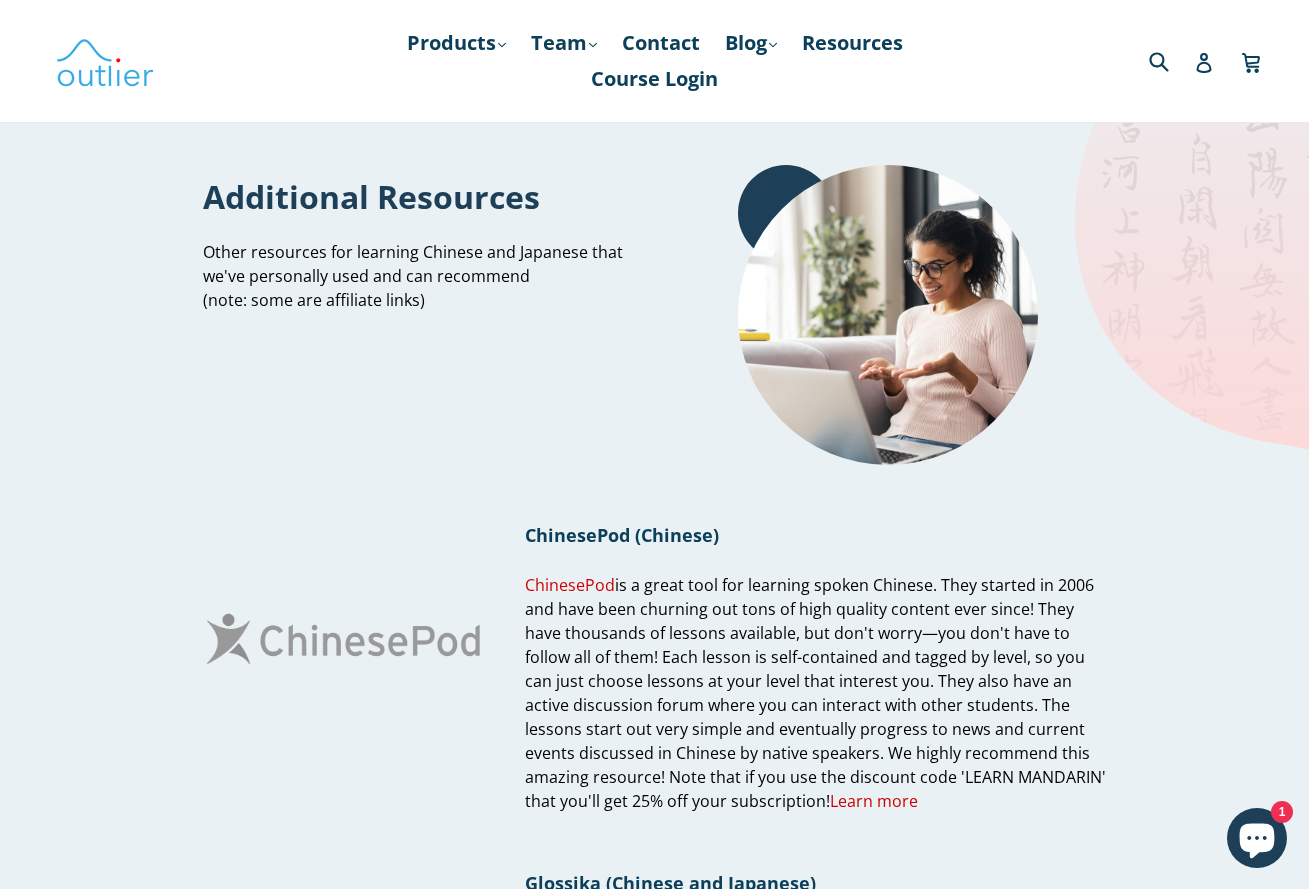 scroll, scrollTop: 0, scrollLeft: 0, axis: both 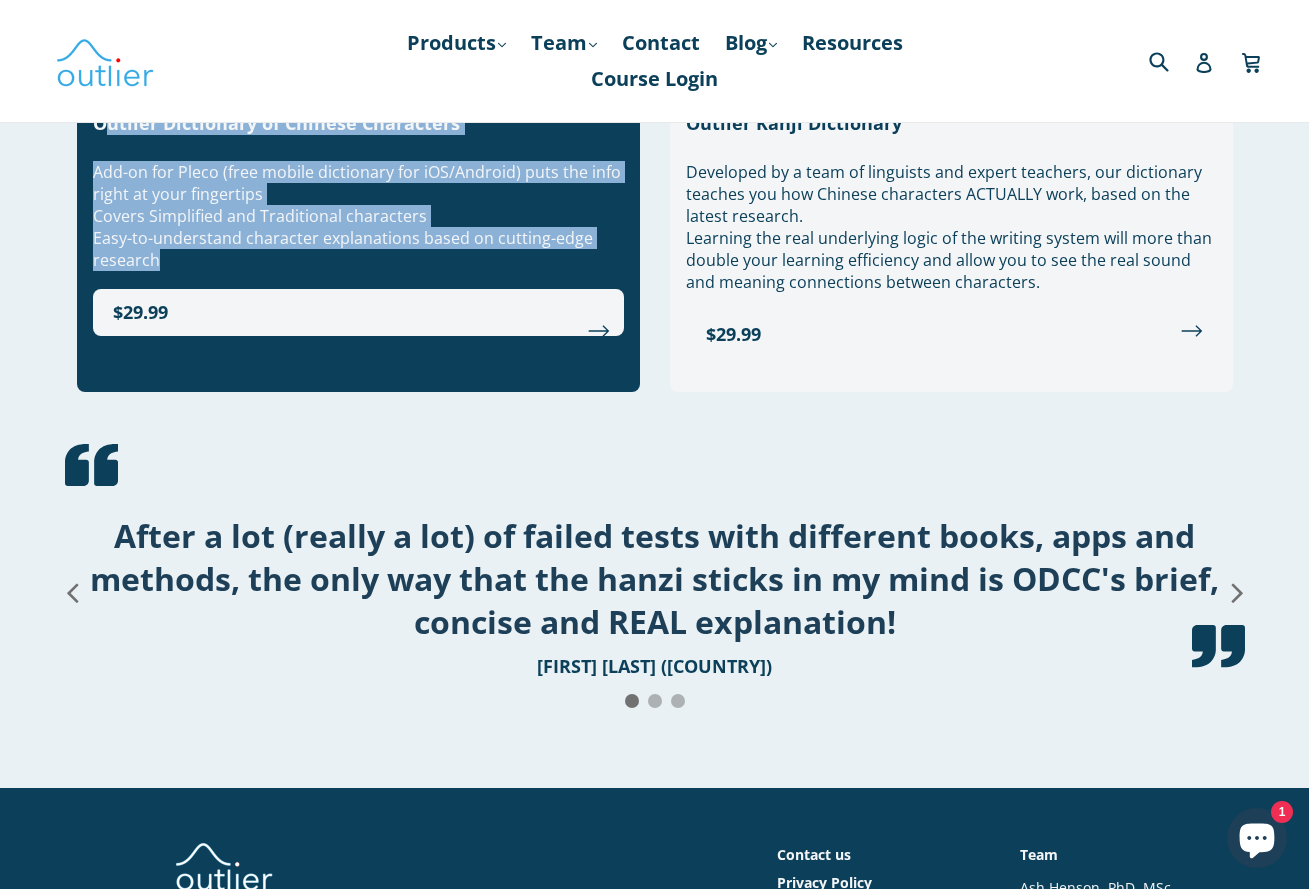 drag, startPoint x: 72, startPoint y: 283, endPoint x: 208, endPoint y: 426, distance: 197.34488 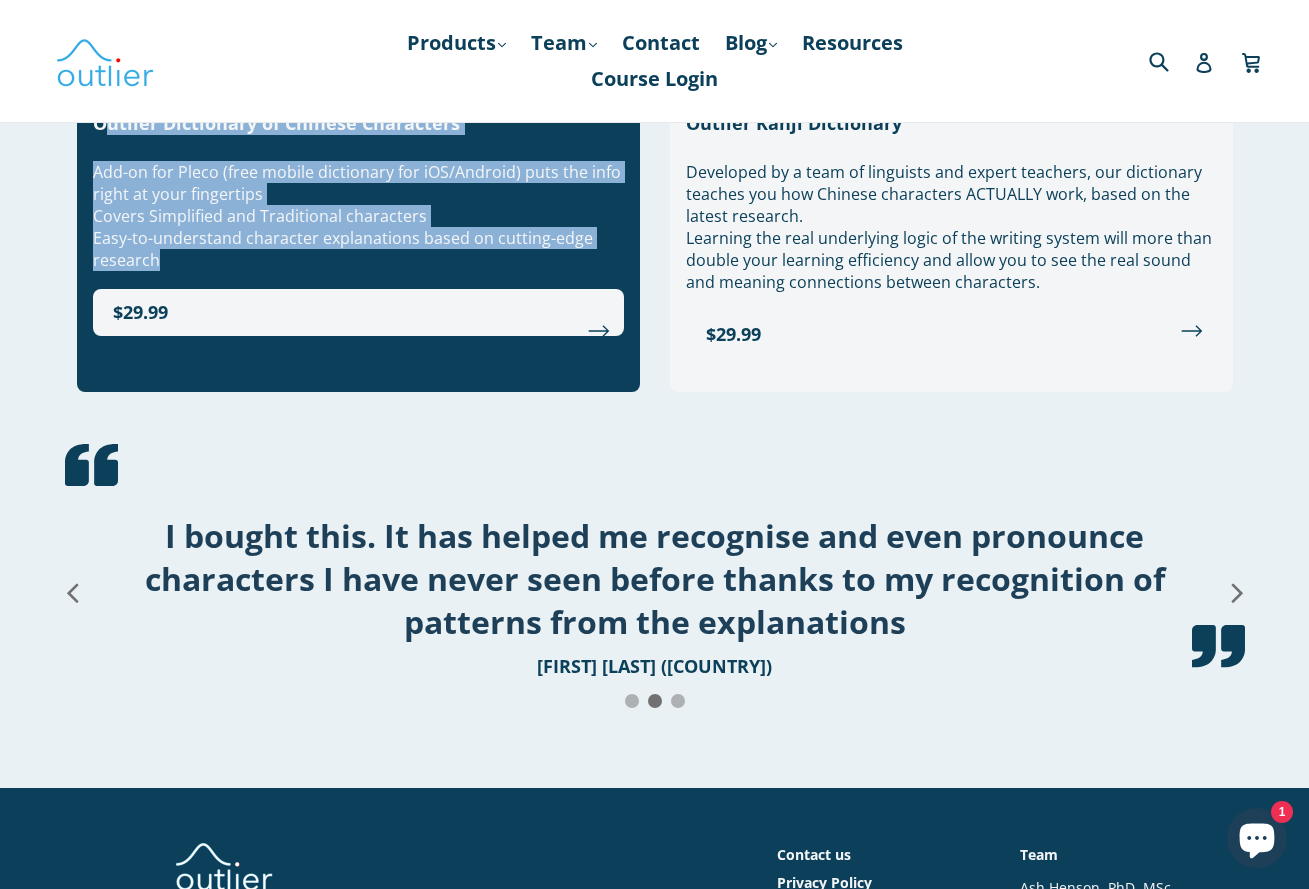 click on "Easy-to-understand character explanations based on cutting-edge research" at bounding box center (358, 249) 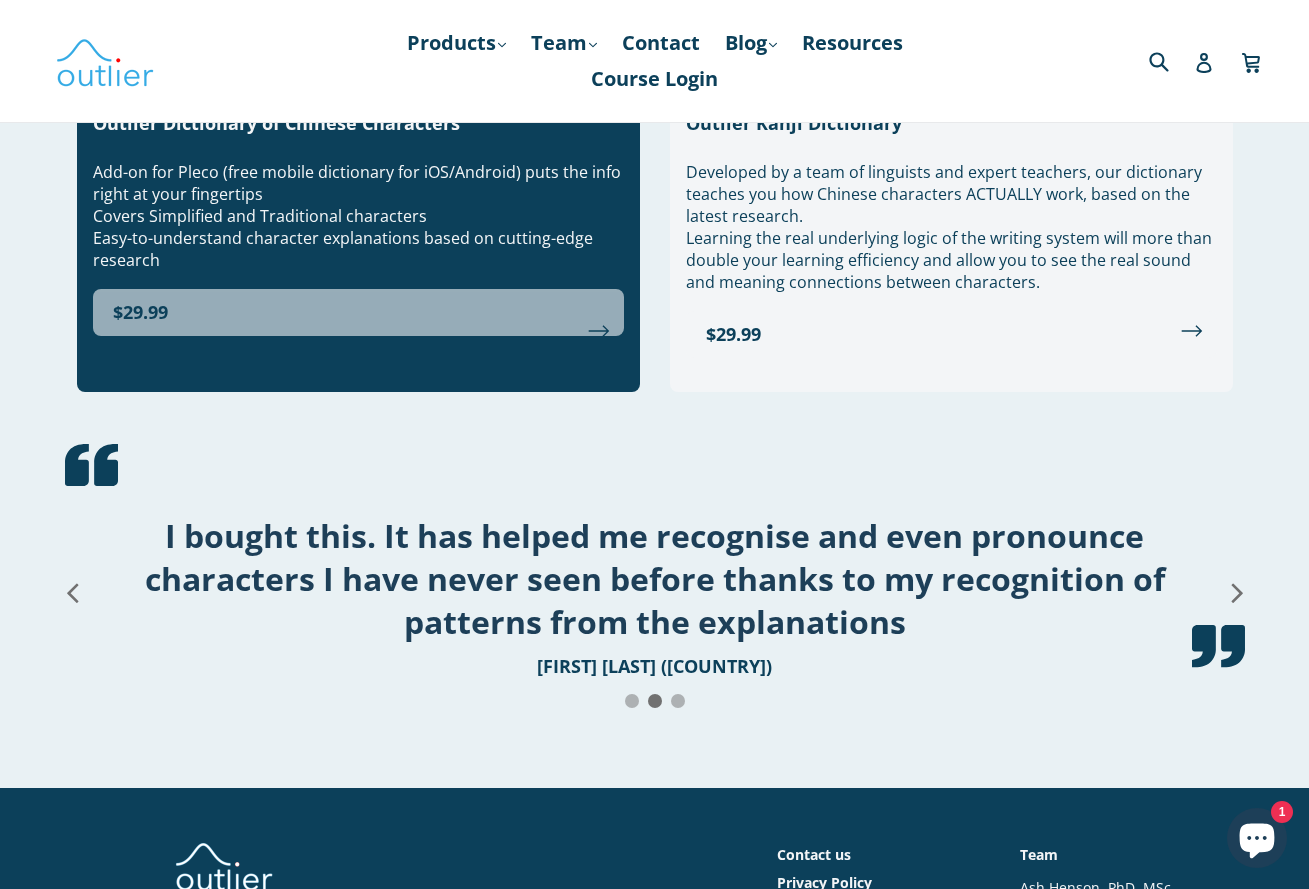 click on "$29.99" at bounding box center [358, 312] 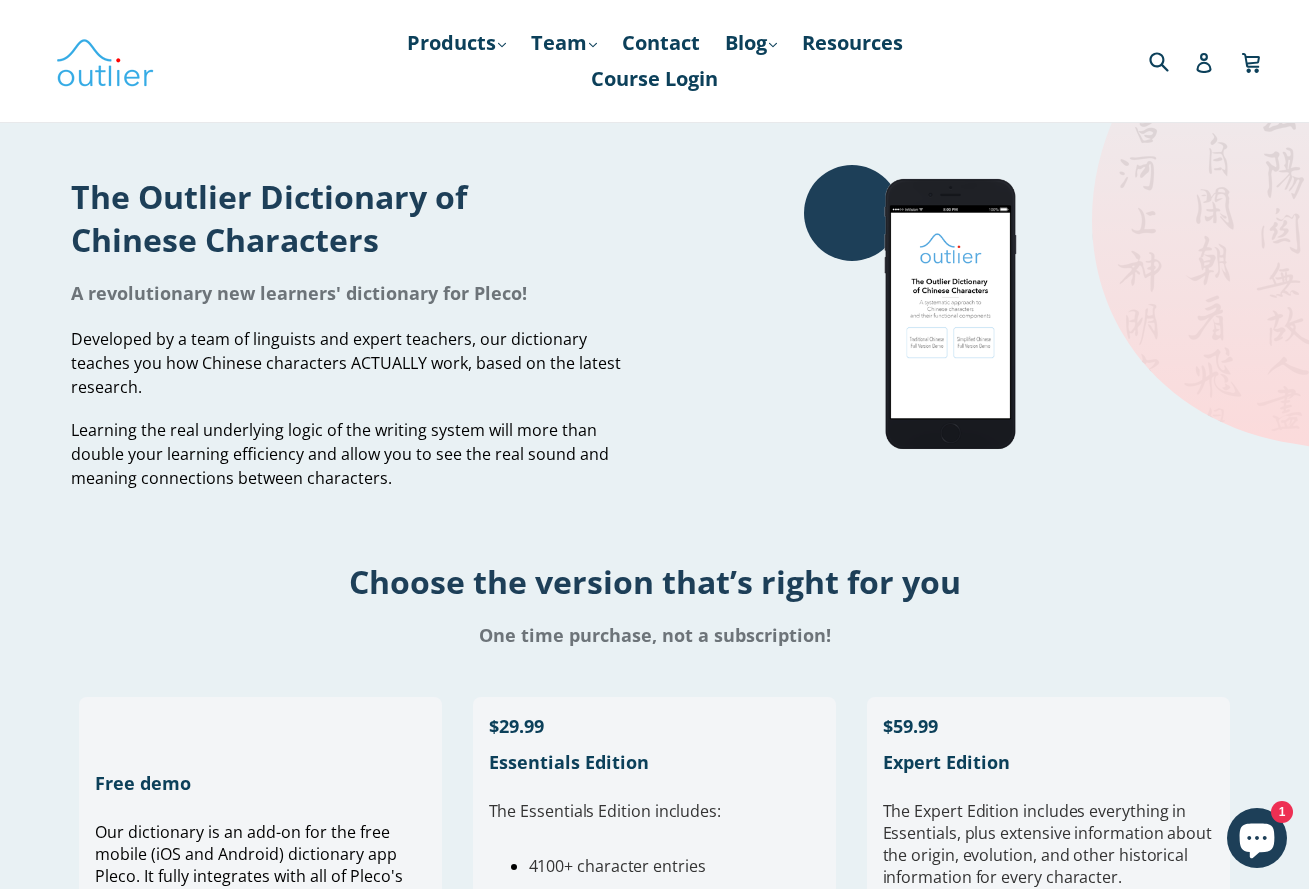scroll, scrollTop: 0, scrollLeft: 0, axis: both 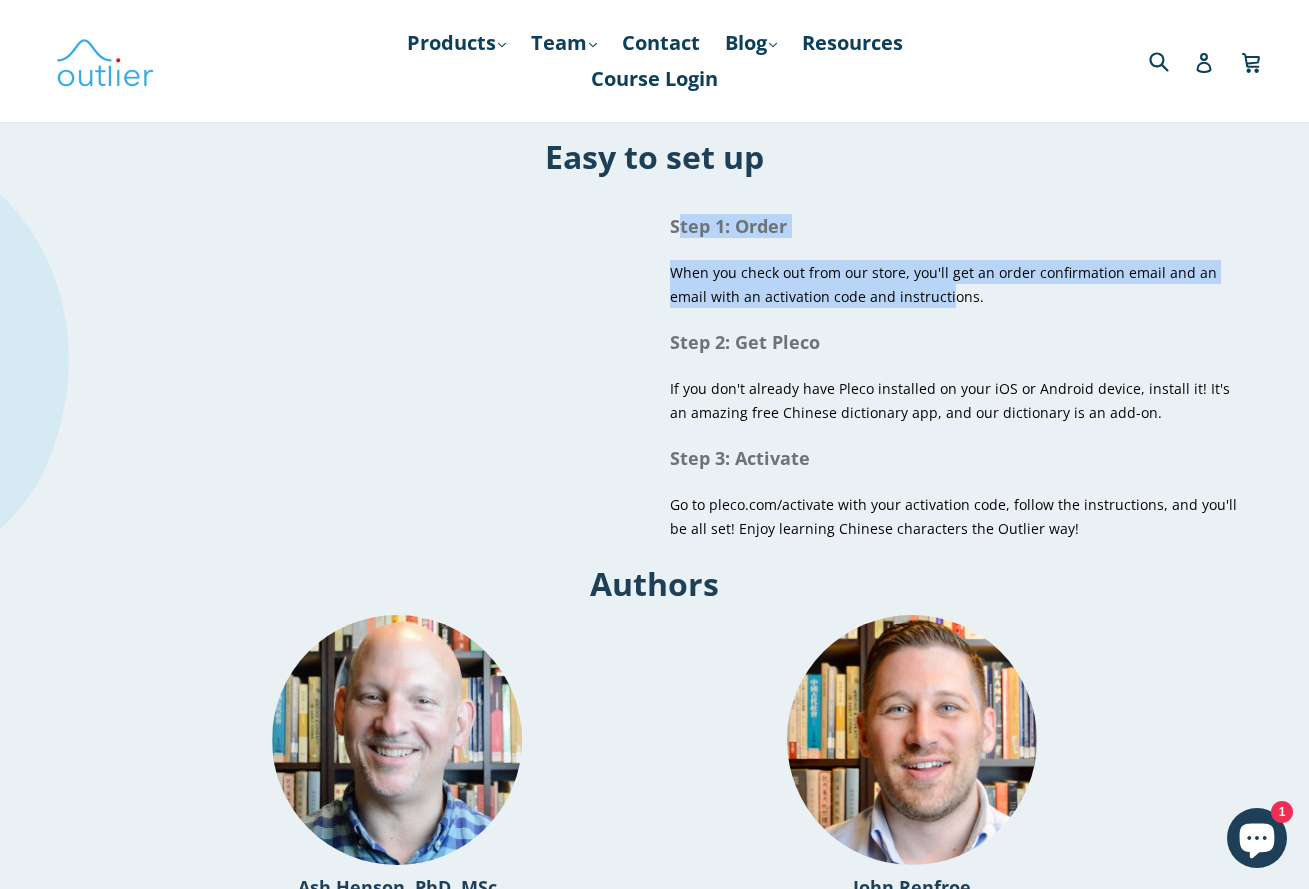 drag, startPoint x: 667, startPoint y: 221, endPoint x: 952, endPoint y: 295, distance: 294.45035 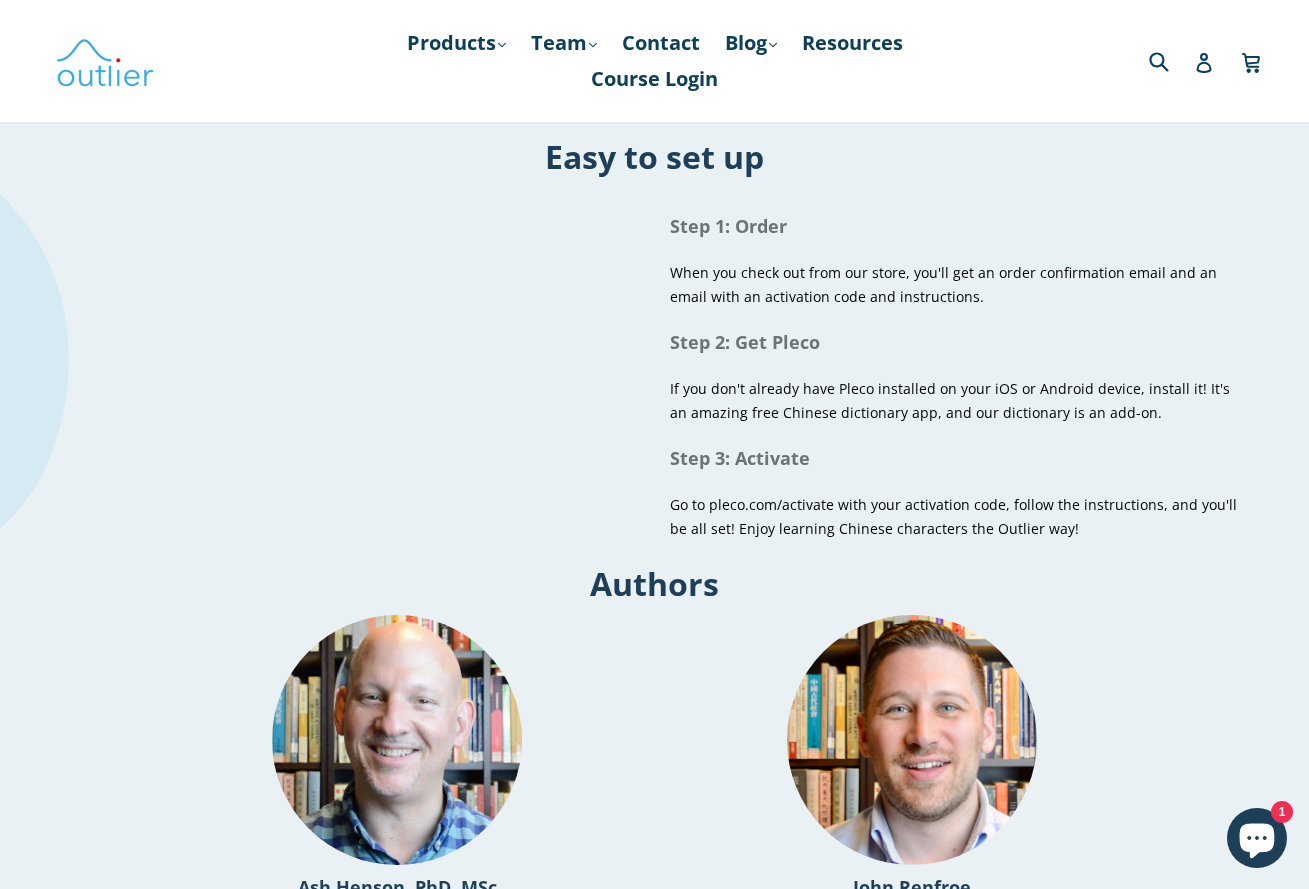 click on "When you check out from our store, you'll get an order confirmation email and an email with an activation code and instructions." at bounding box center [943, 284] 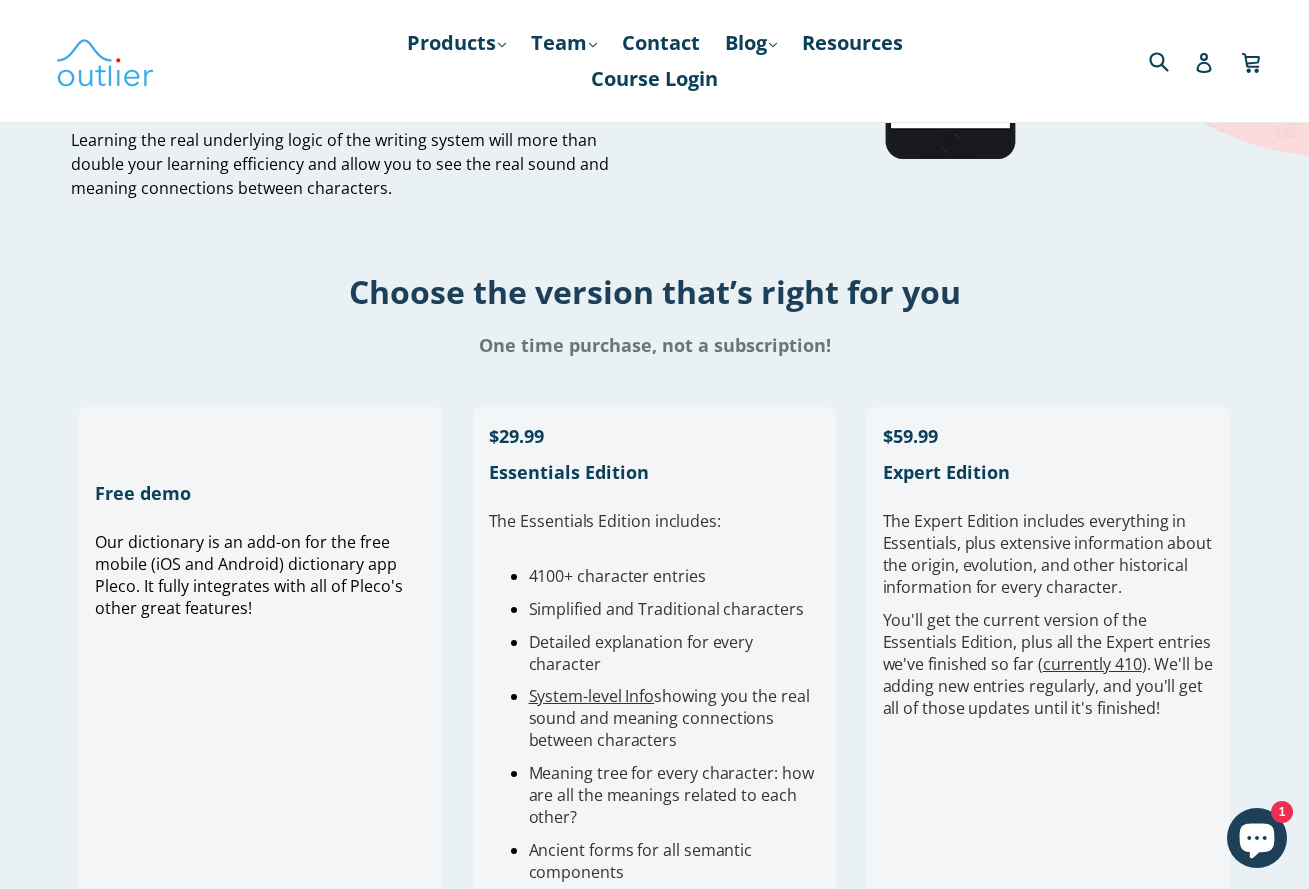 scroll, scrollTop: 473, scrollLeft: 0, axis: vertical 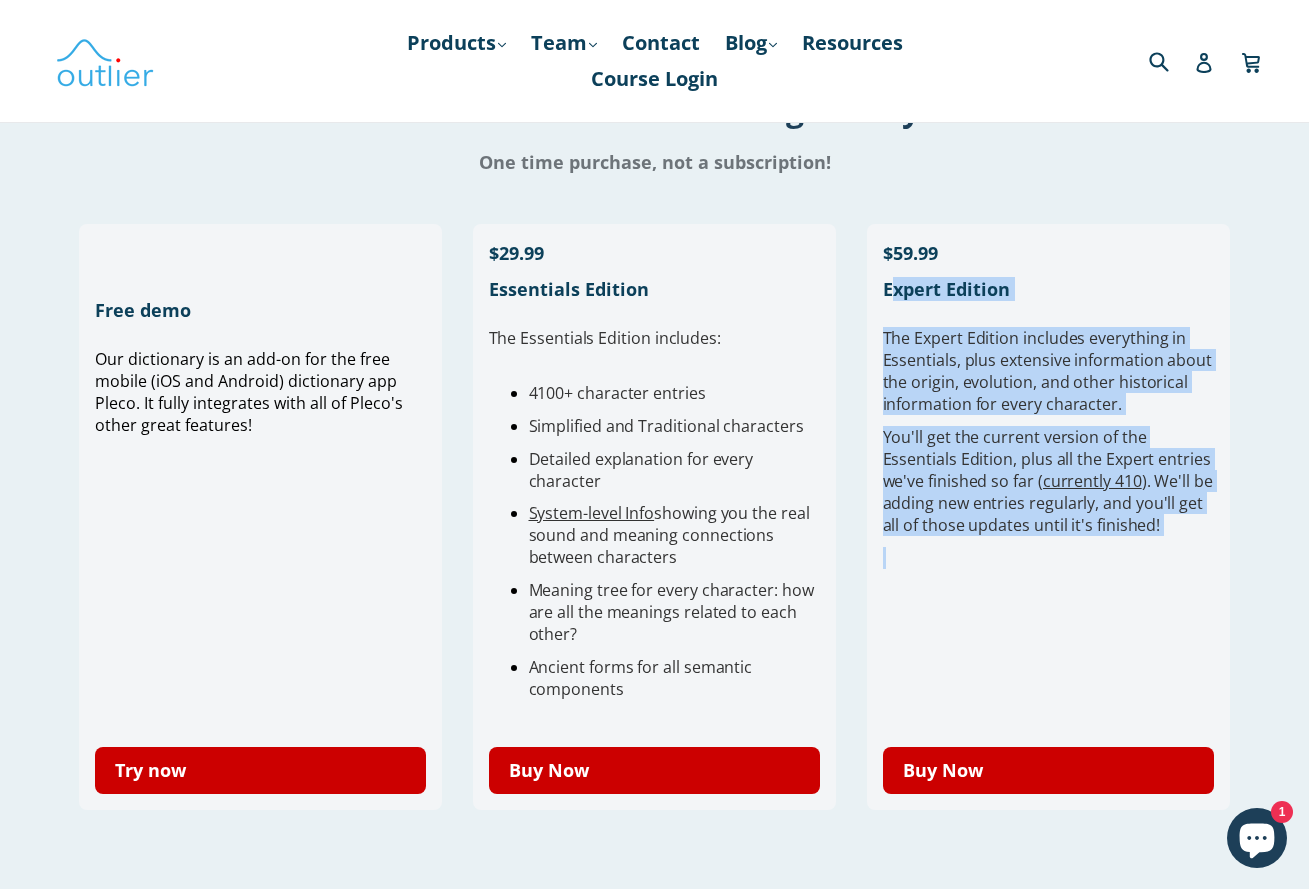 drag, startPoint x: 887, startPoint y: 287, endPoint x: 1058, endPoint y: 555, distance: 317.90723 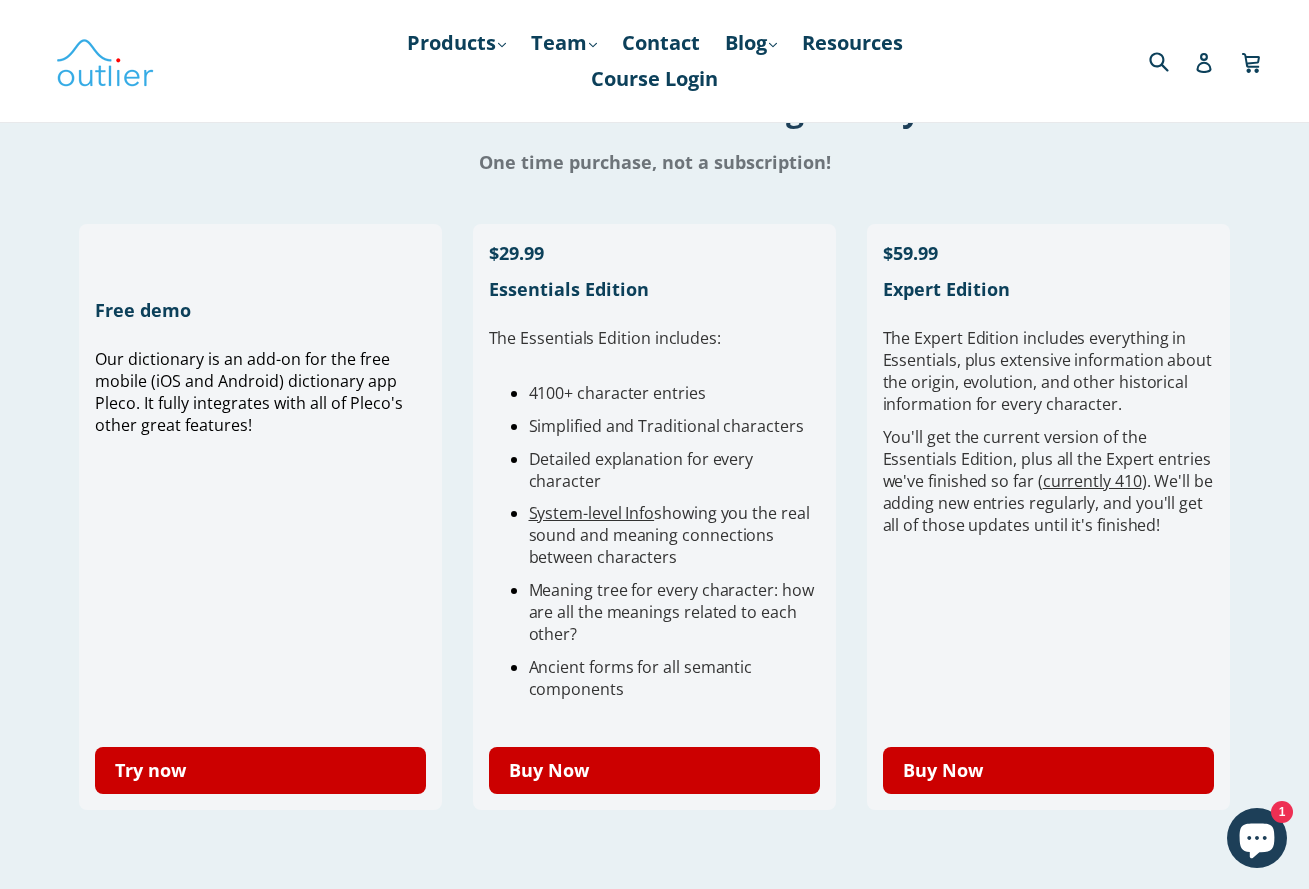 click at bounding box center [1049, 558] 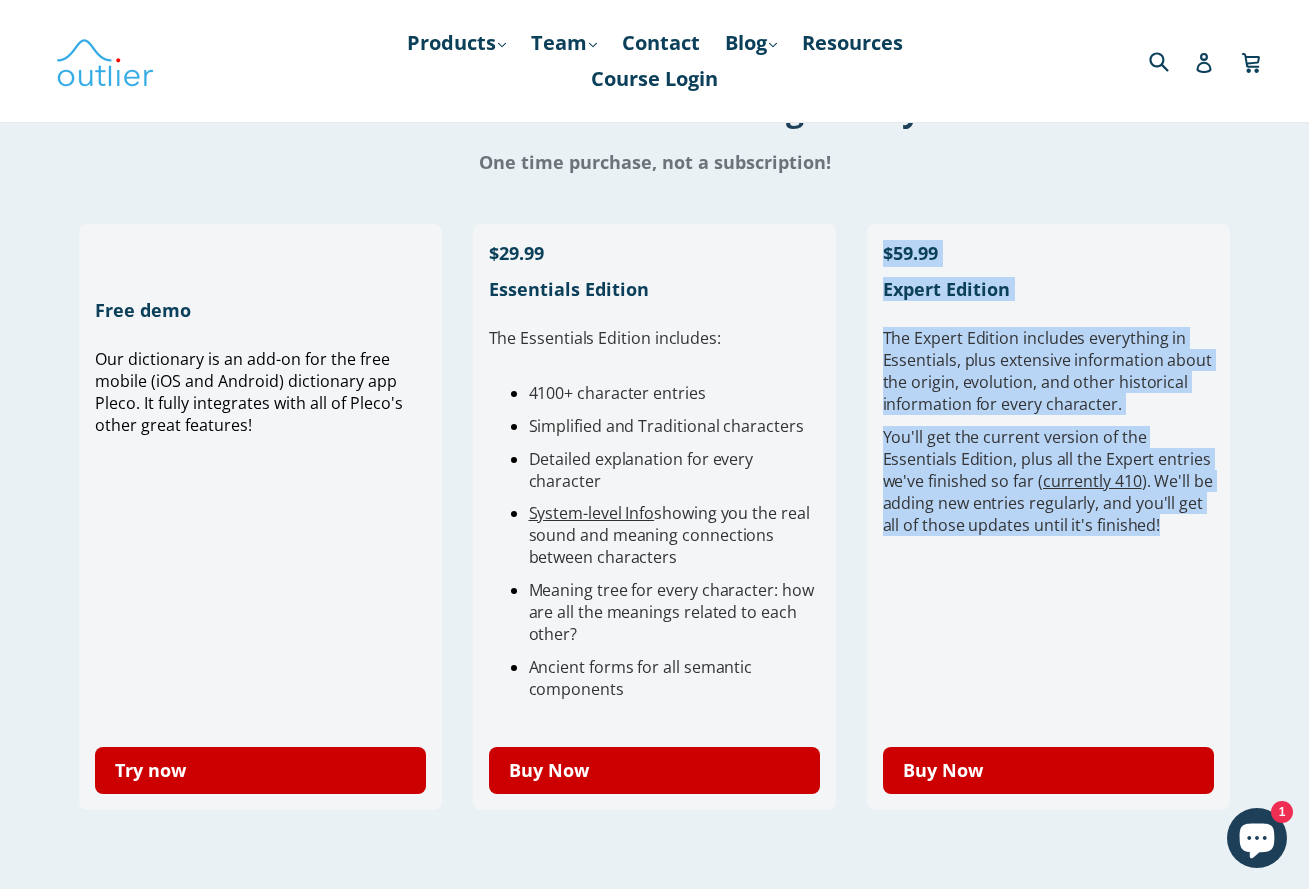 drag, startPoint x: 1143, startPoint y: 522, endPoint x: 863, endPoint y: 234, distance: 401.67648 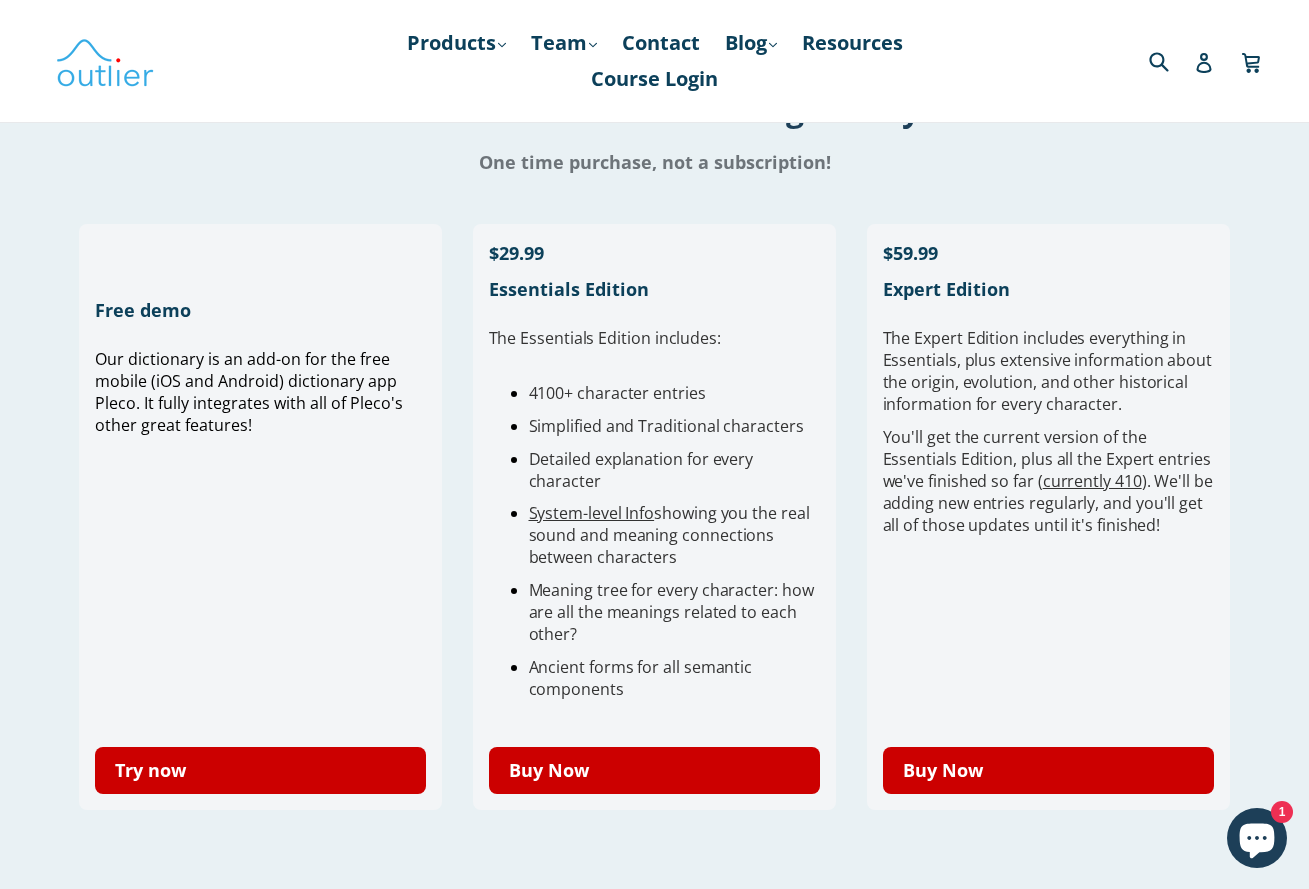 click on "verything in Essentials, plus extensive information about the origin, evolution, and other historical information for every character." at bounding box center [1047, 371] 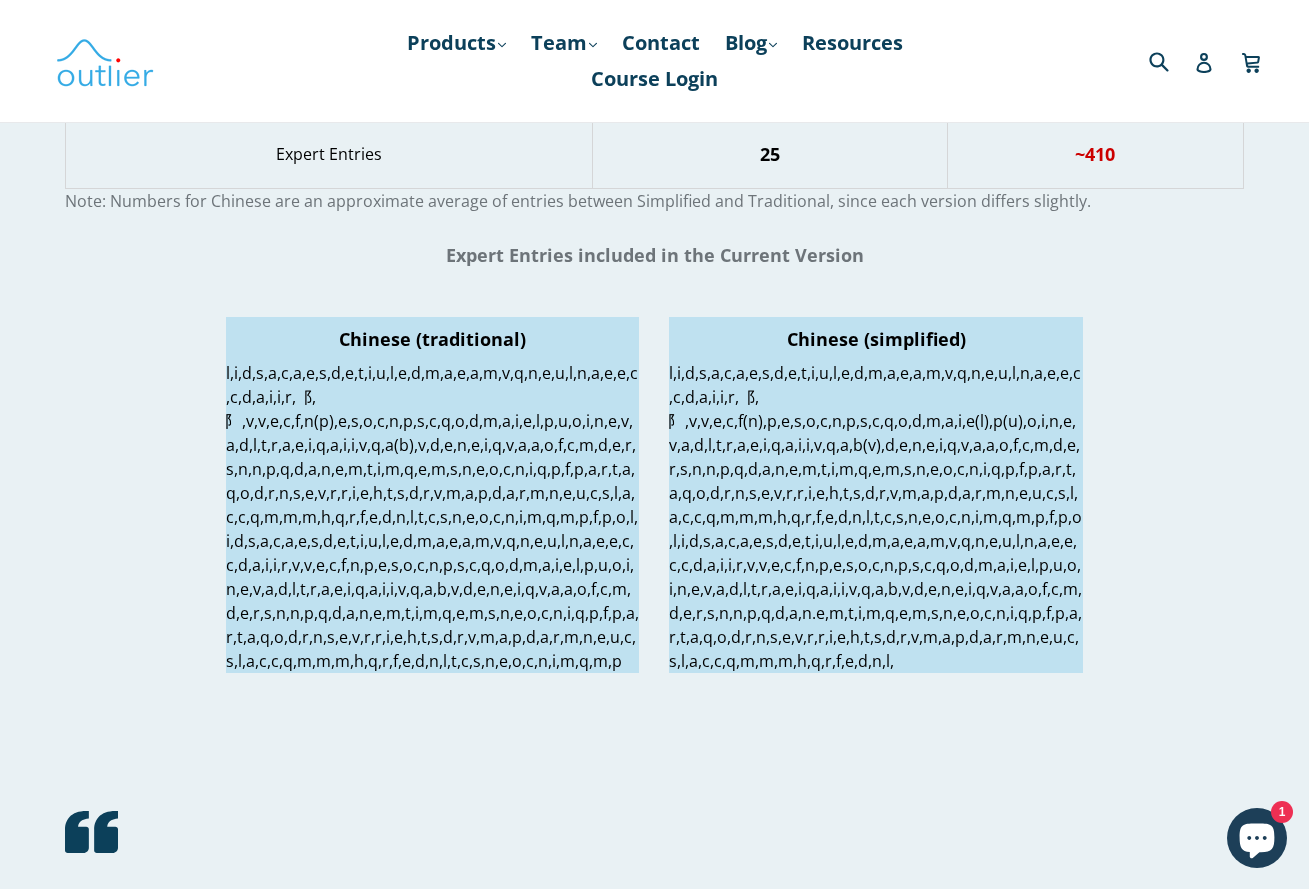 scroll, scrollTop: 3820, scrollLeft: 0, axis: vertical 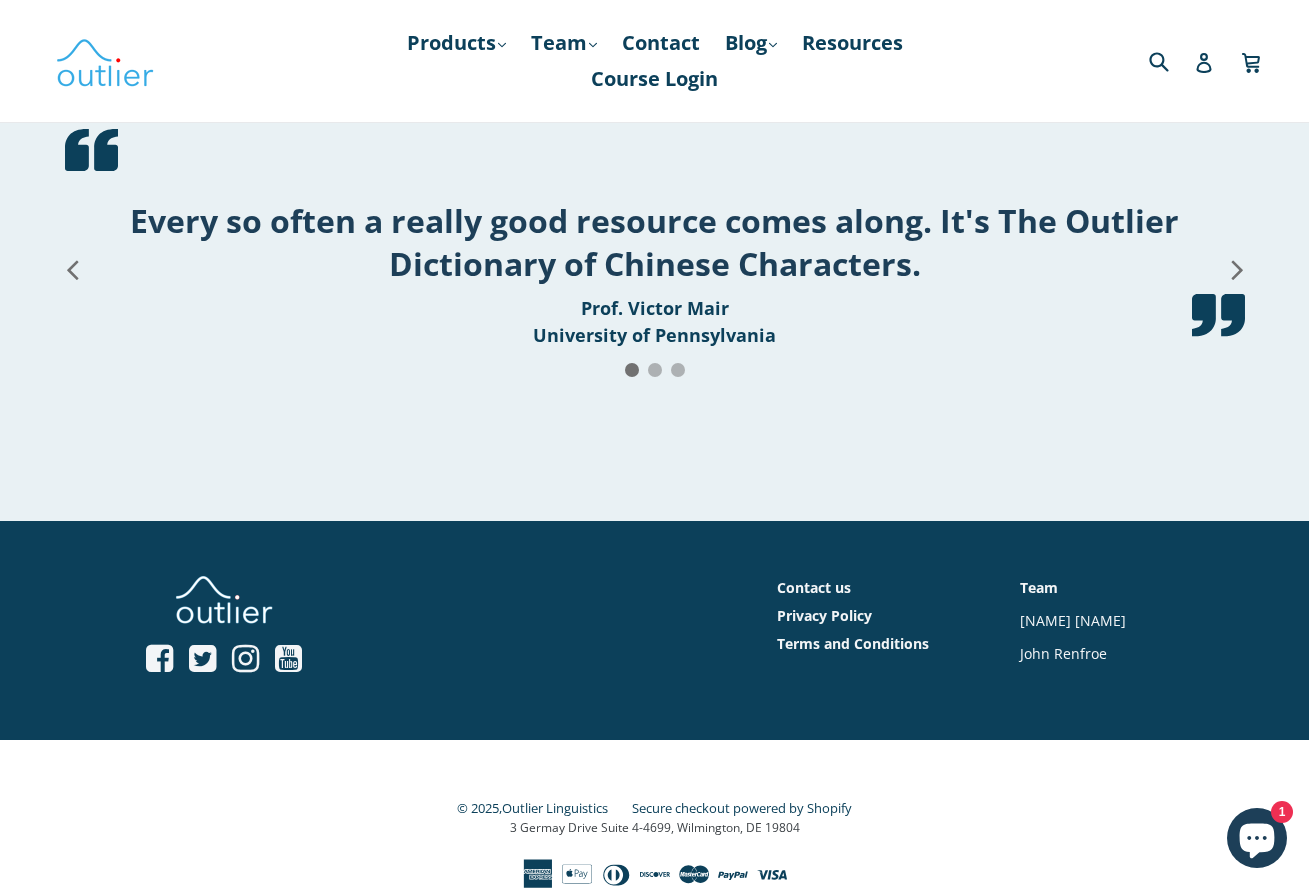 drag, startPoint x: 937, startPoint y: 429, endPoint x: 122, endPoint y: 376, distance: 816.7215 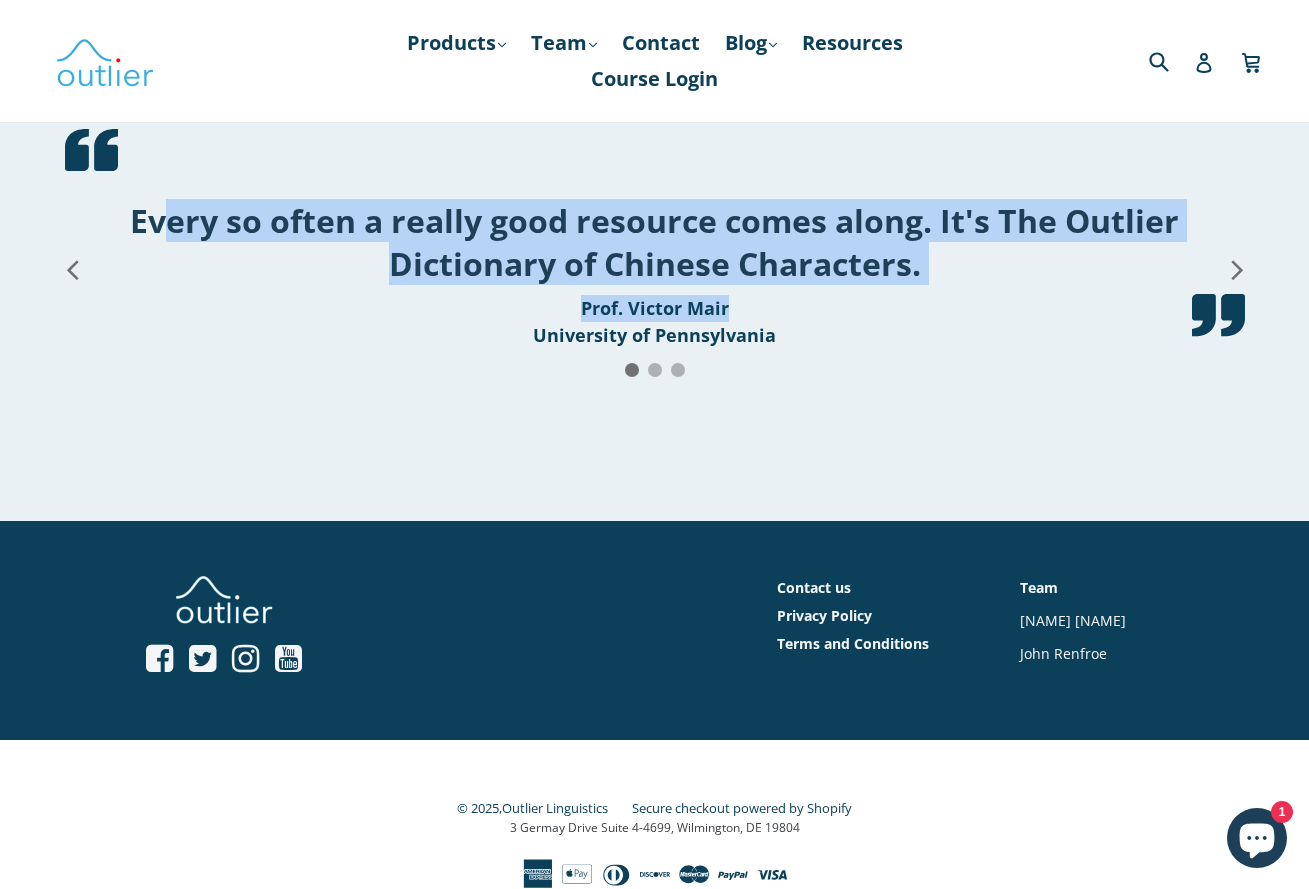 drag, startPoint x: 214, startPoint y: 410, endPoint x: 1076, endPoint y: 465, distance: 863.75287 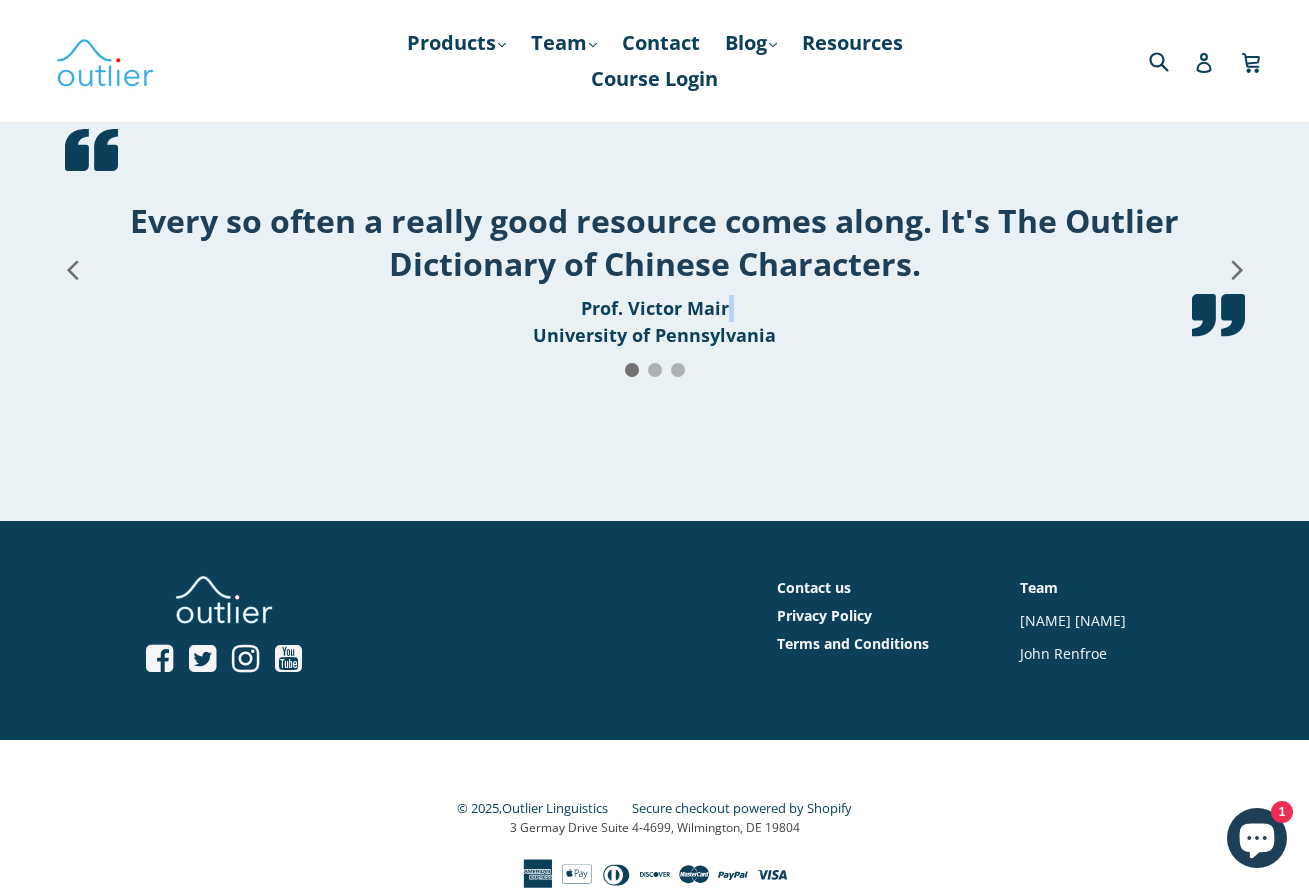 click on "Prof. Victor Mair University of Pennsylvania" at bounding box center (655, 322) 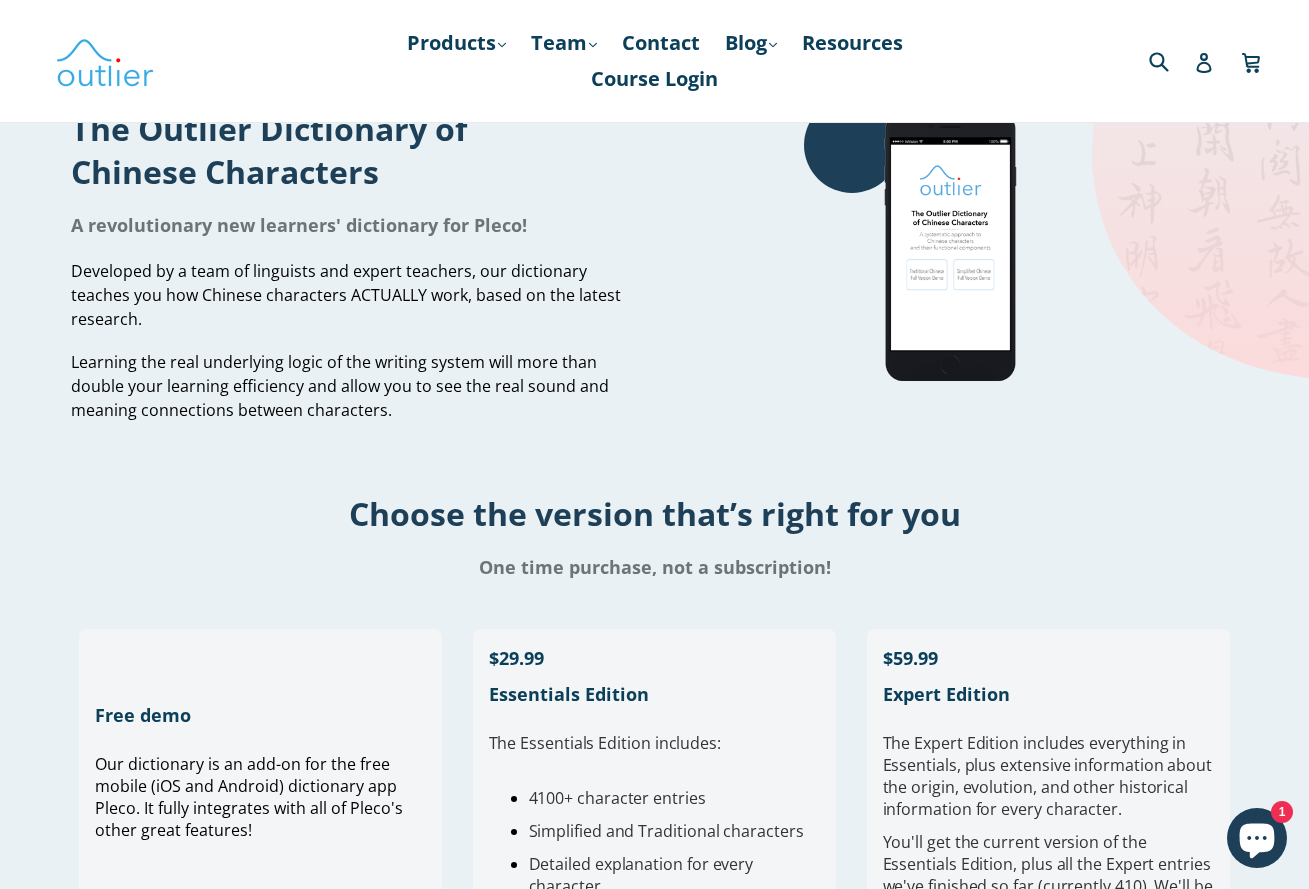 scroll, scrollTop: 0, scrollLeft: 0, axis: both 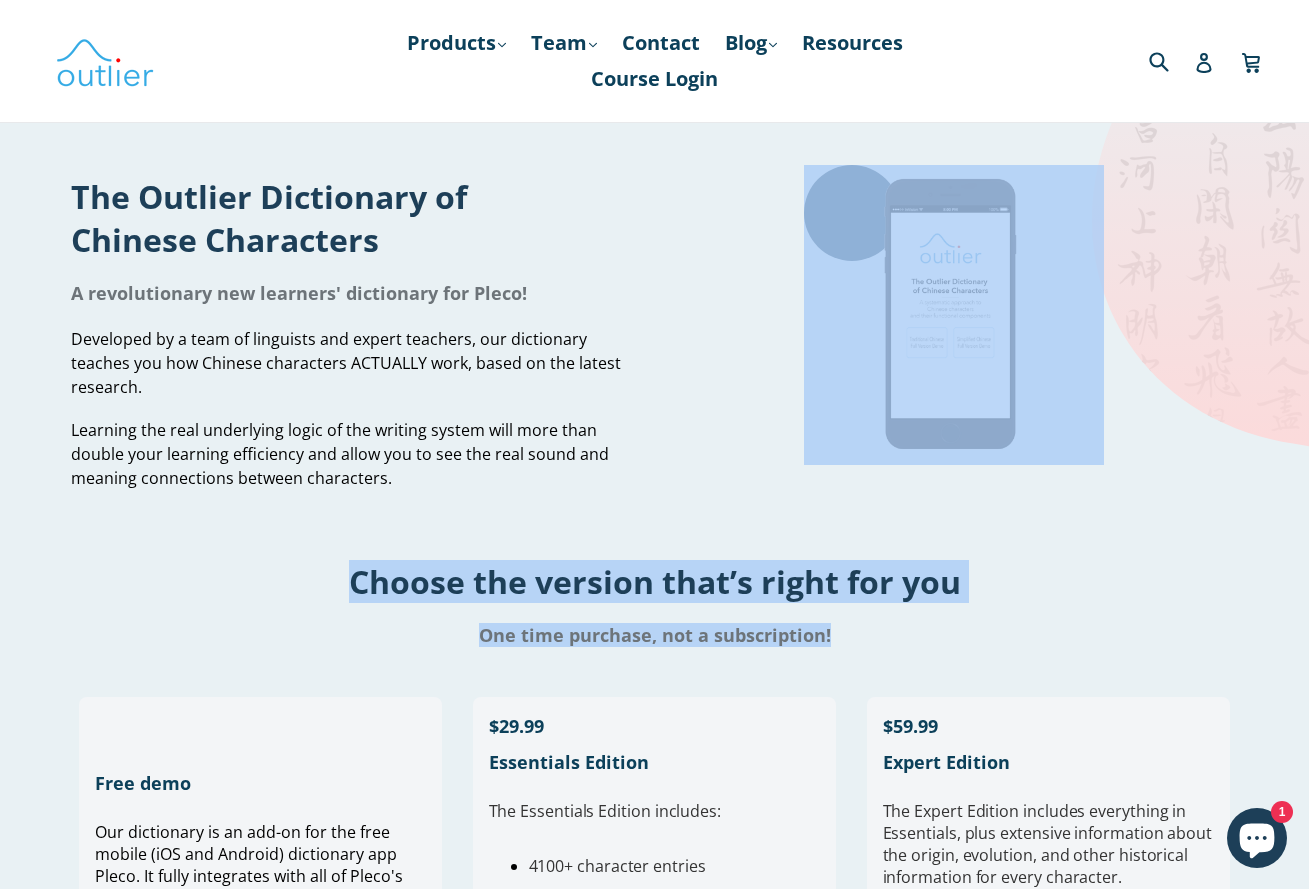 drag, startPoint x: 808, startPoint y: 620, endPoint x: 708, endPoint y: 486, distance: 167.20049 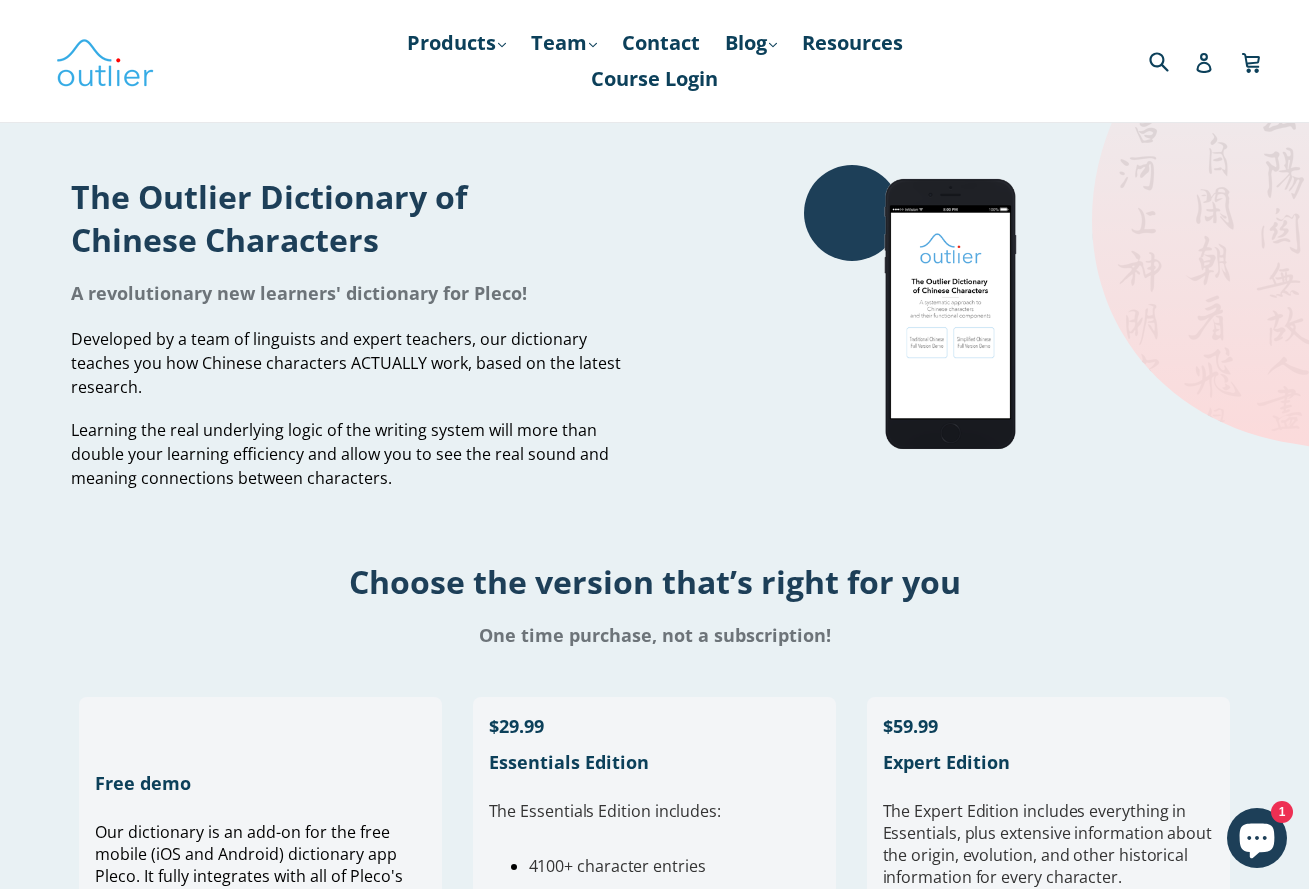 click at bounding box center (954, 333) 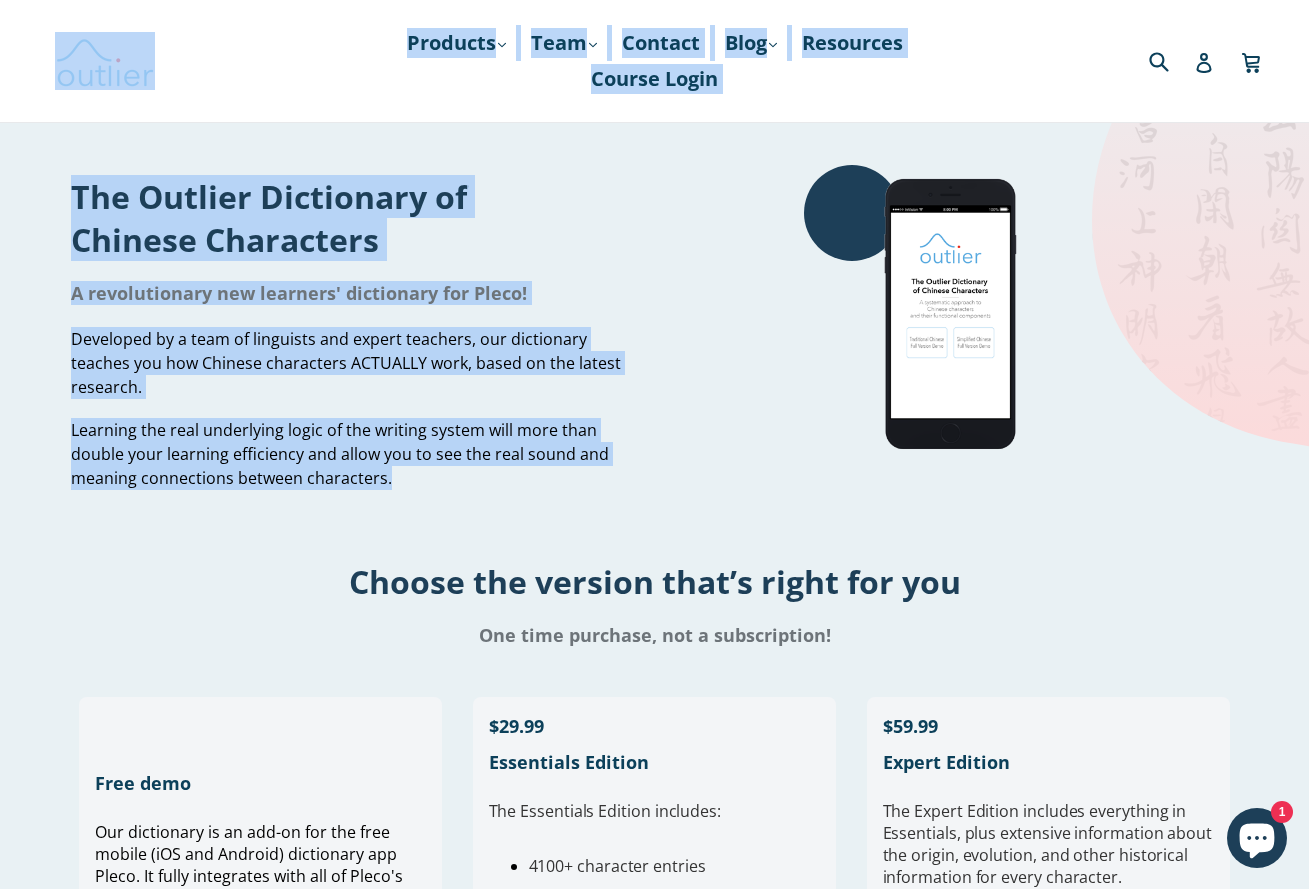 drag, startPoint x: 507, startPoint y: 399, endPoint x: 311, endPoint y: 48, distance: 402.01617 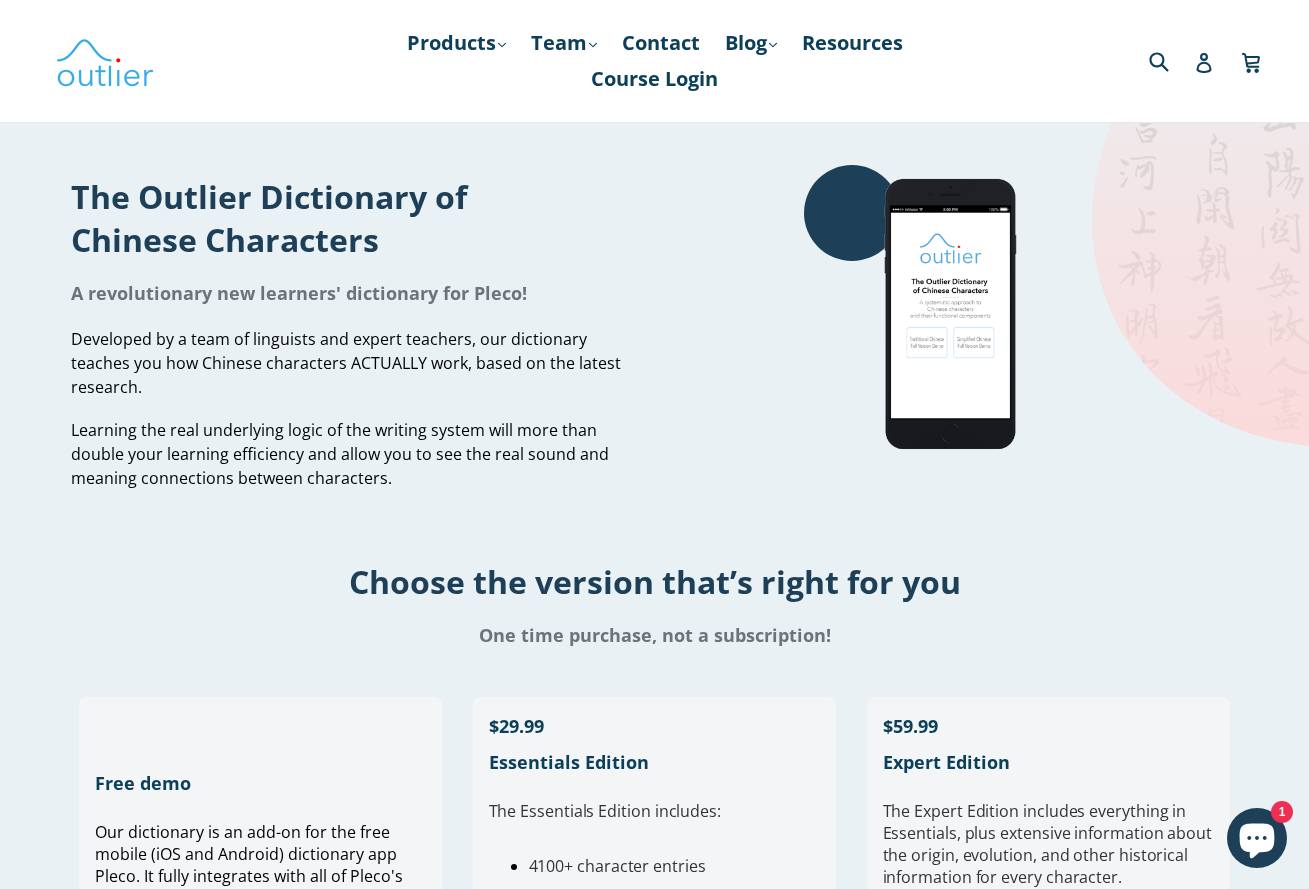 click on "The Outlier Dictionary of  Chinese Characters" at bounding box center [355, 218] 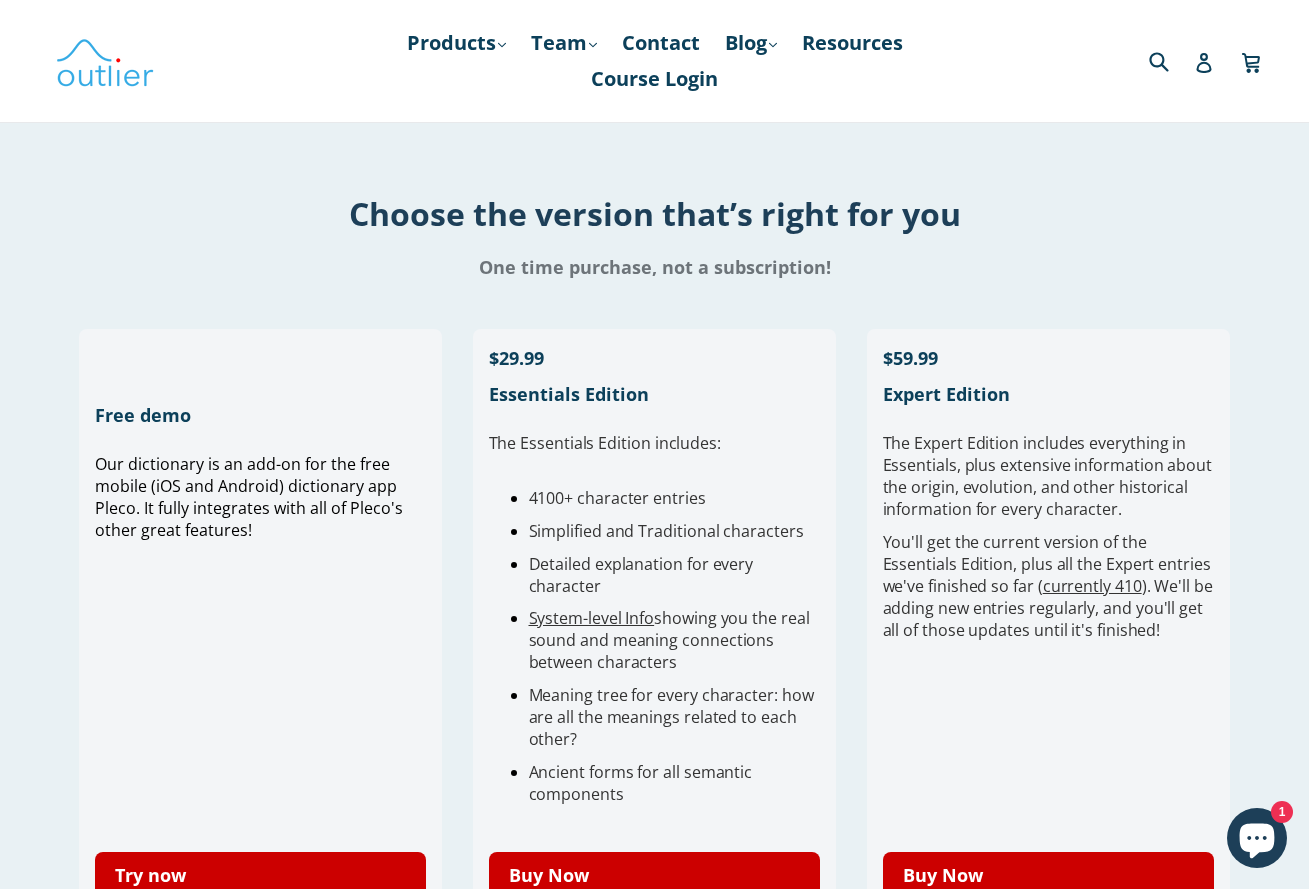 scroll, scrollTop: 0, scrollLeft: 0, axis: both 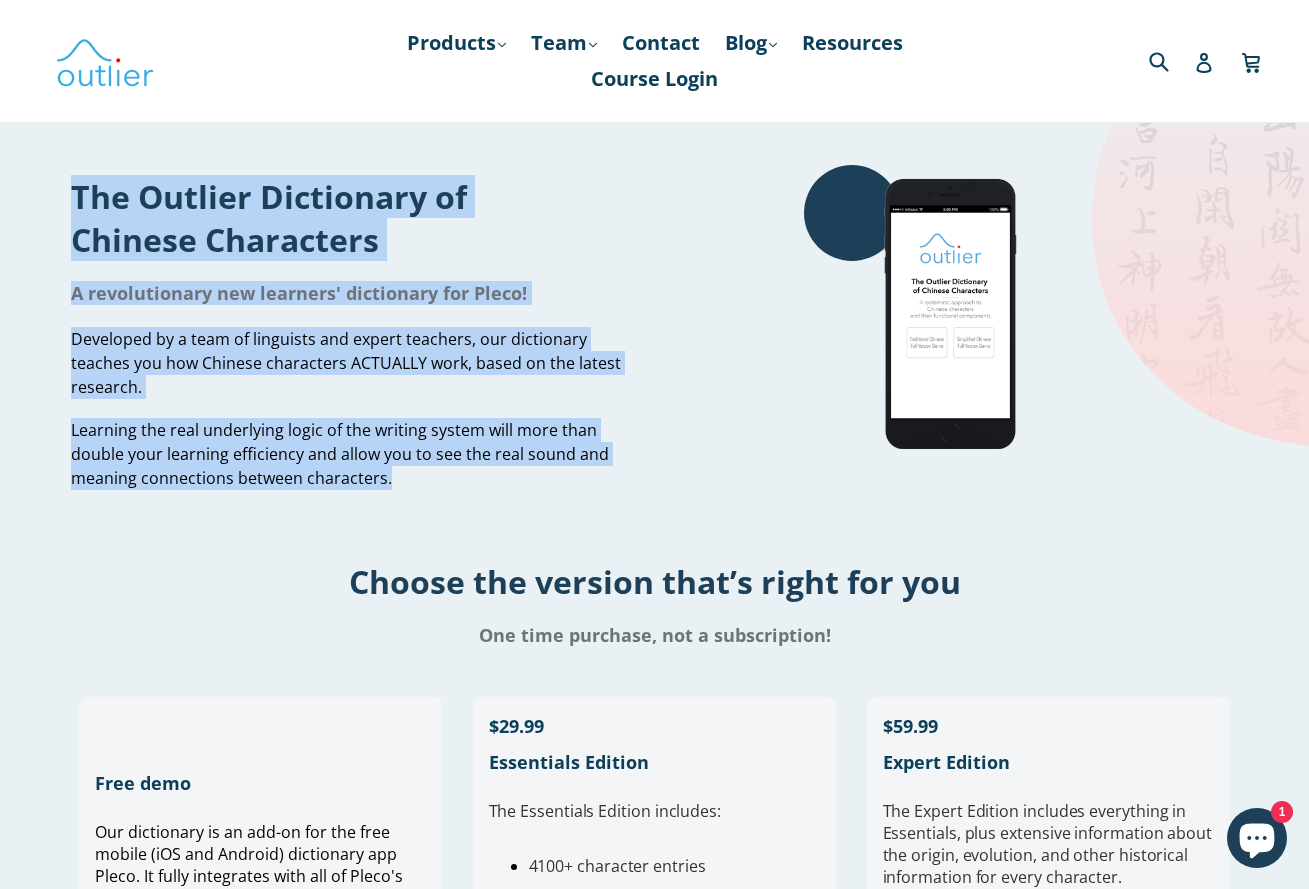 drag, startPoint x: 55, startPoint y: 427, endPoint x: 473, endPoint y: 484, distance: 421.86847 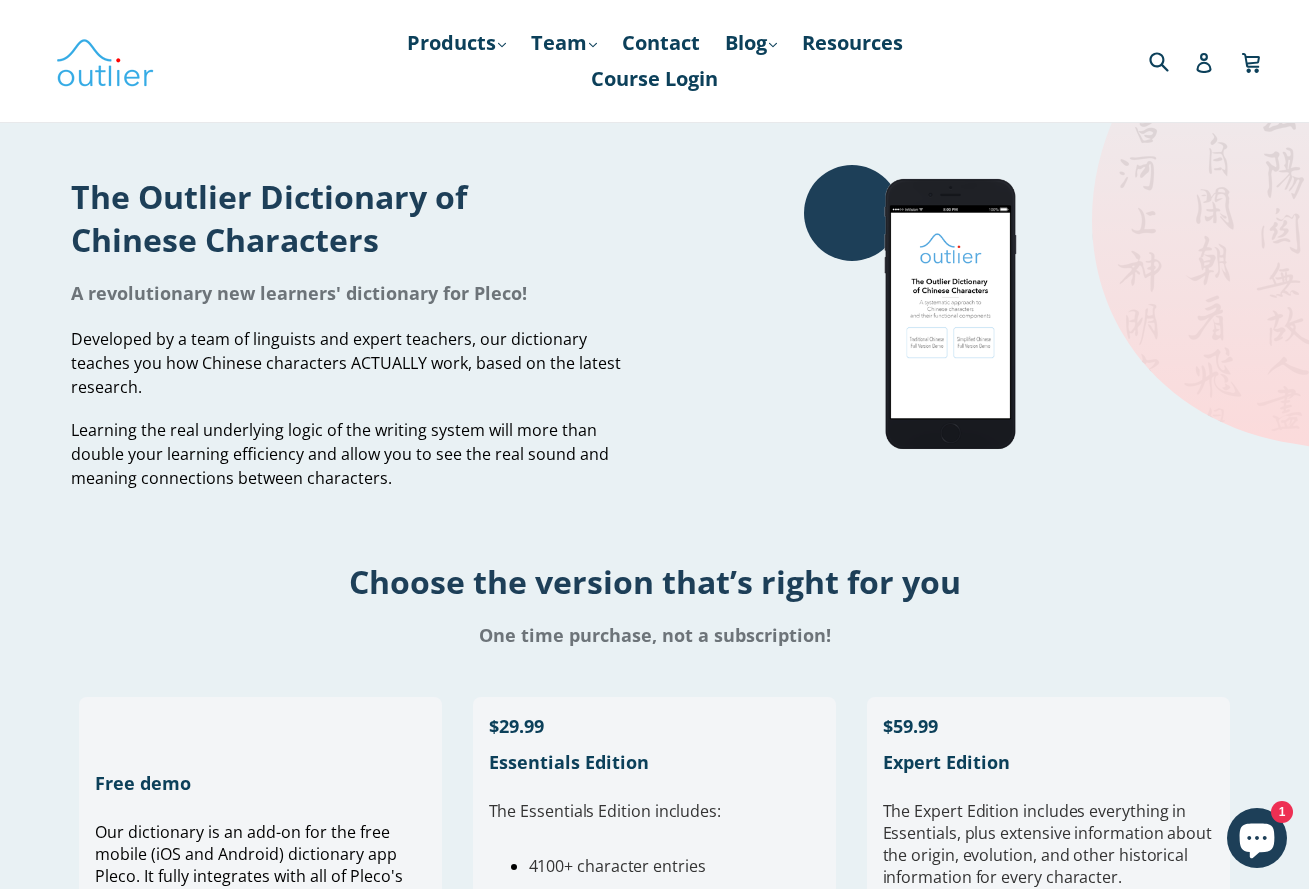click on "Learning the real underlying logic of the writing system will more than double your learning efficiency and allow you to see the real sound and meaning connections between characters." at bounding box center [355, 454] 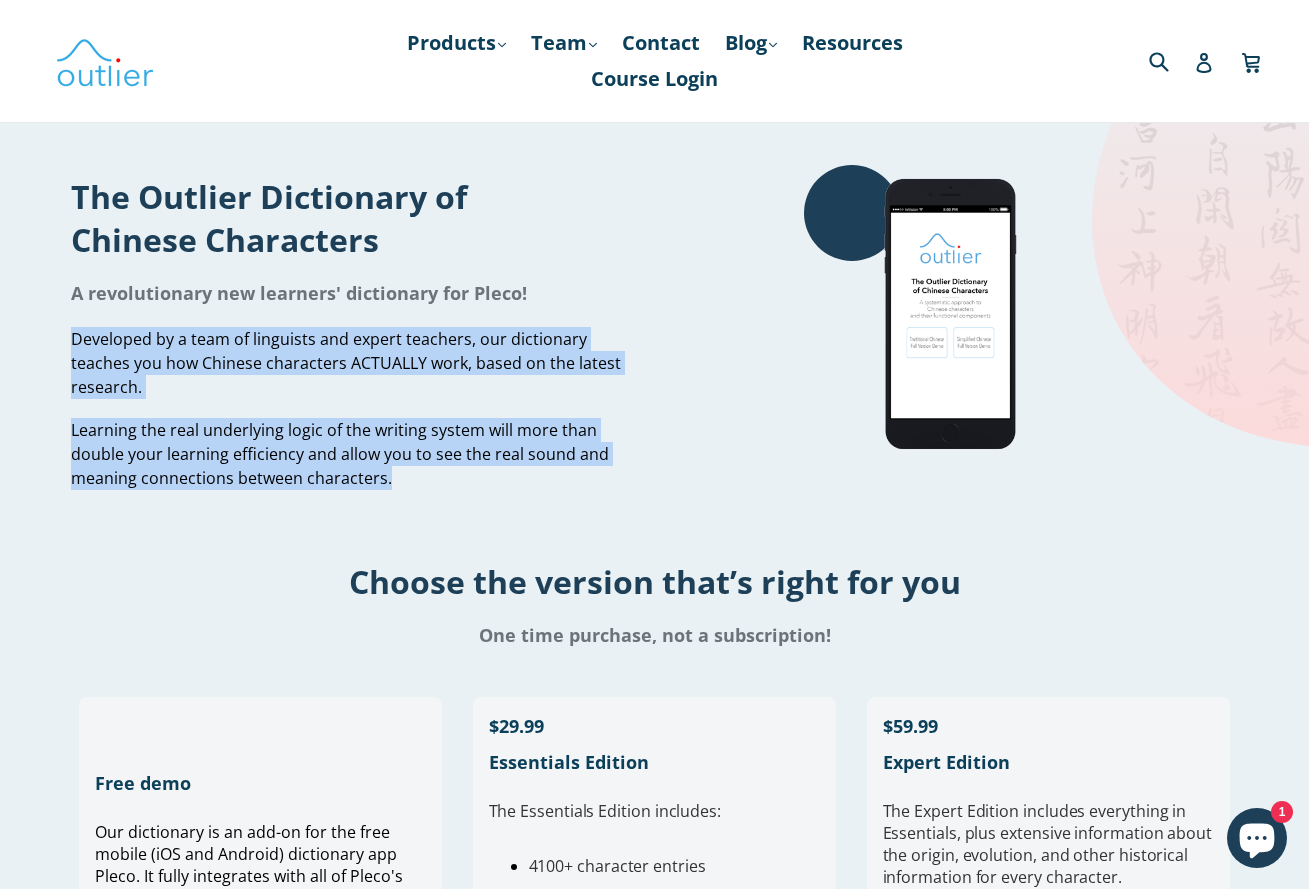 drag, startPoint x: 437, startPoint y: 478, endPoint x: 131, endPoint y: 313, distance: 347.6507 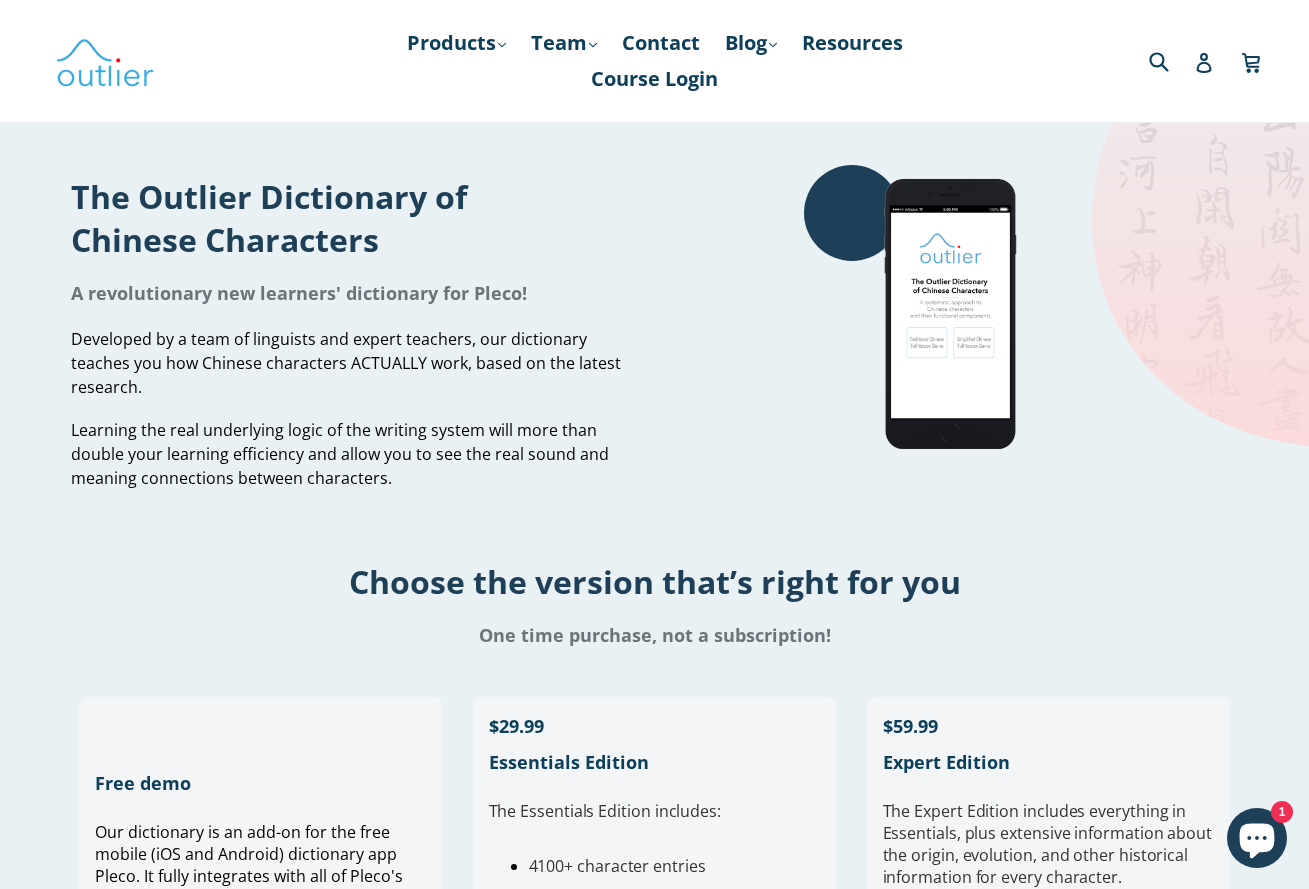 click on "A revolutionary new learners' dictionary for Pleco!" at bounding box center [355, 293] 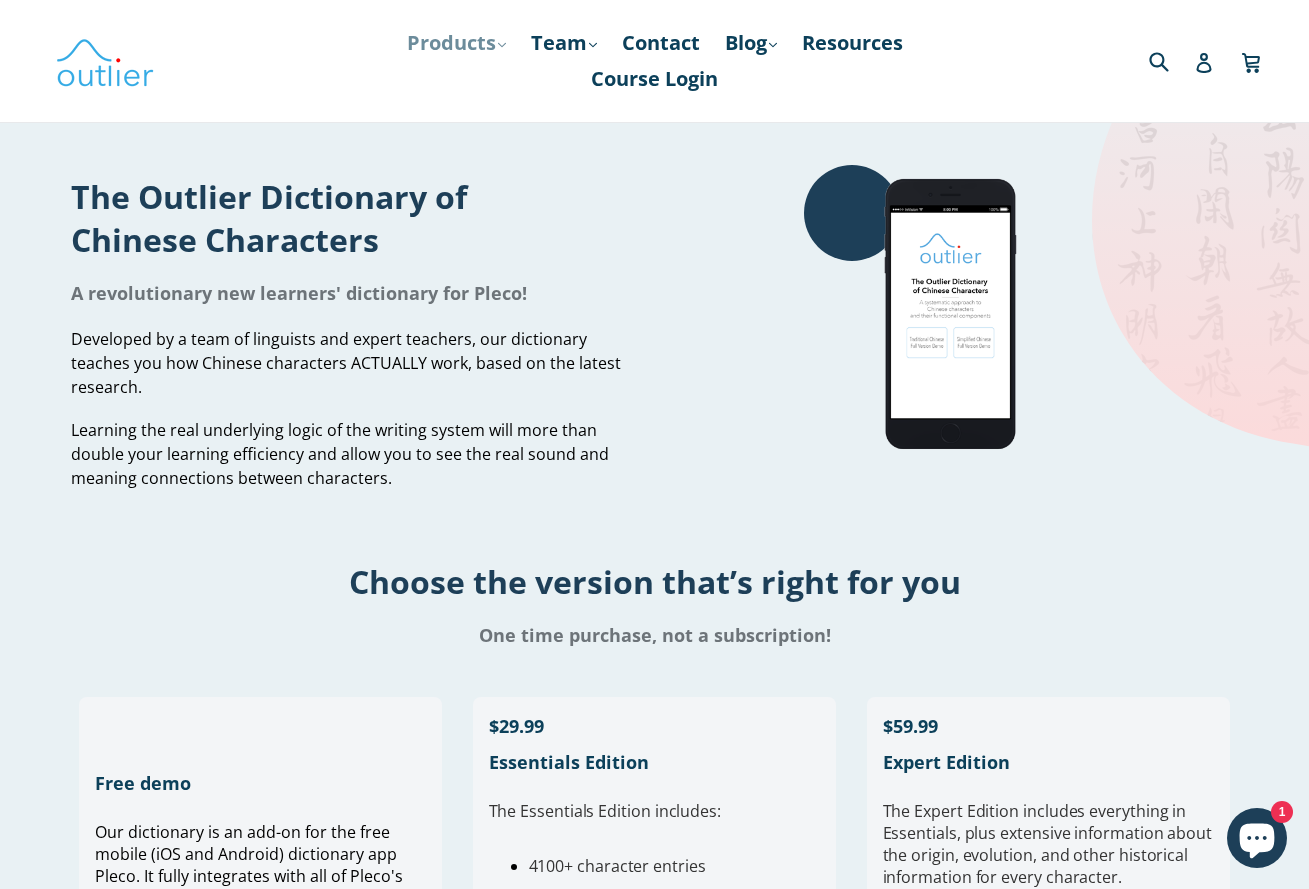 click on "Products
.cls-1{fill:#231f20}
expand" at bounding box center [456, 43] 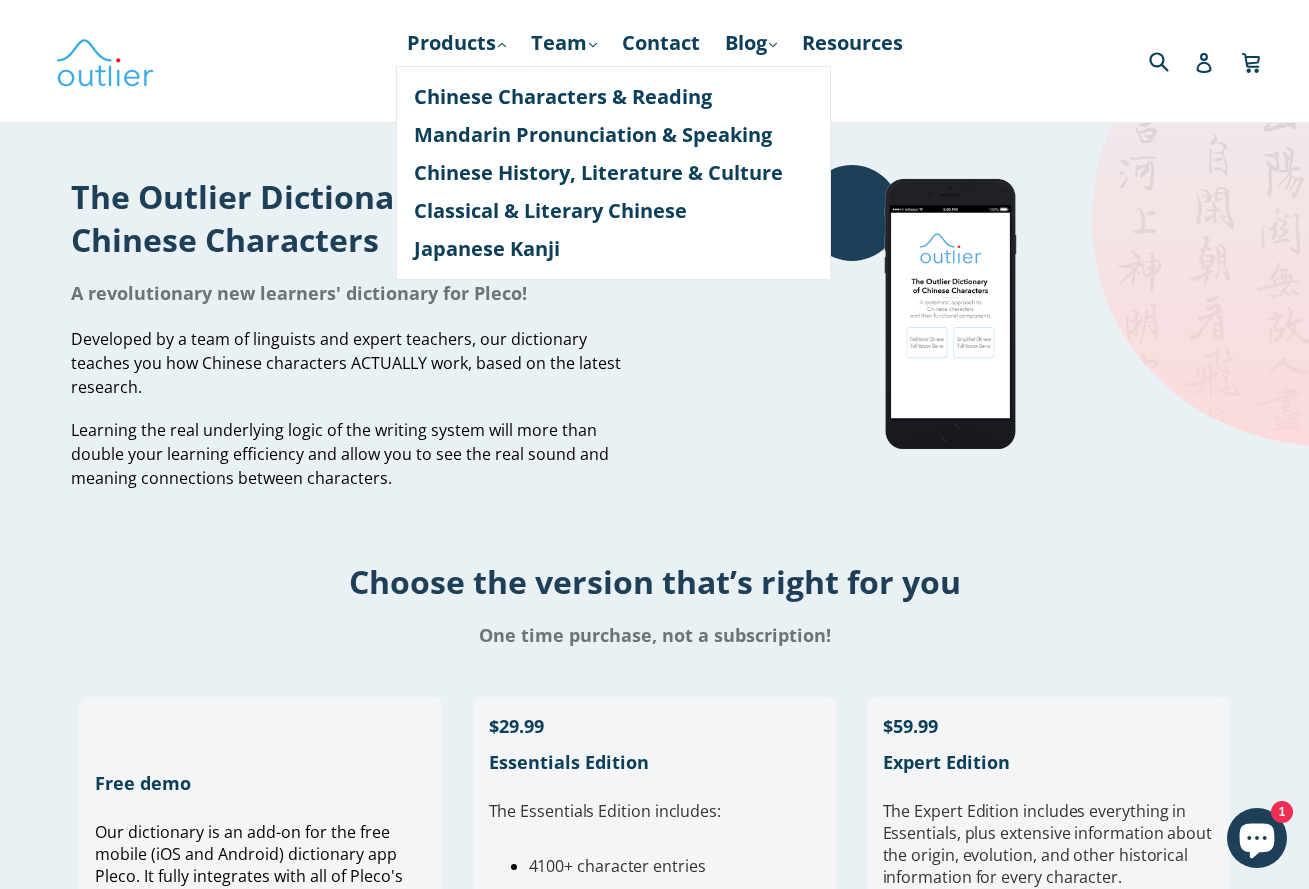 click on "The Outlier Dictionary of  Chinese Characters             A revolutionary new learners' dictionary for Pleco!          Developed by a team of linguists and expert teachers, our dictionary teaches you how Chinese characters ACTUALLY work, based on the latest research.   Learning the real underlying logic of the writing system will more than double your learning efficiency and allow you to see the real sound and meaning connections between characters.                                            Choose the version that’s right for you             One time purchase, not a subscription!                         Free demo          Our dictionary is an add-on for the free mobile (iOS and Android) dictionary app Pleco. It fully integrates with all of Pleco's other great features!        Try now          Sold out   $29.99              Essentials Edition          The Essentials Edition includes:         4100+ character entries   Simplified and Traditional characters" at bounding box center [654, 2315] 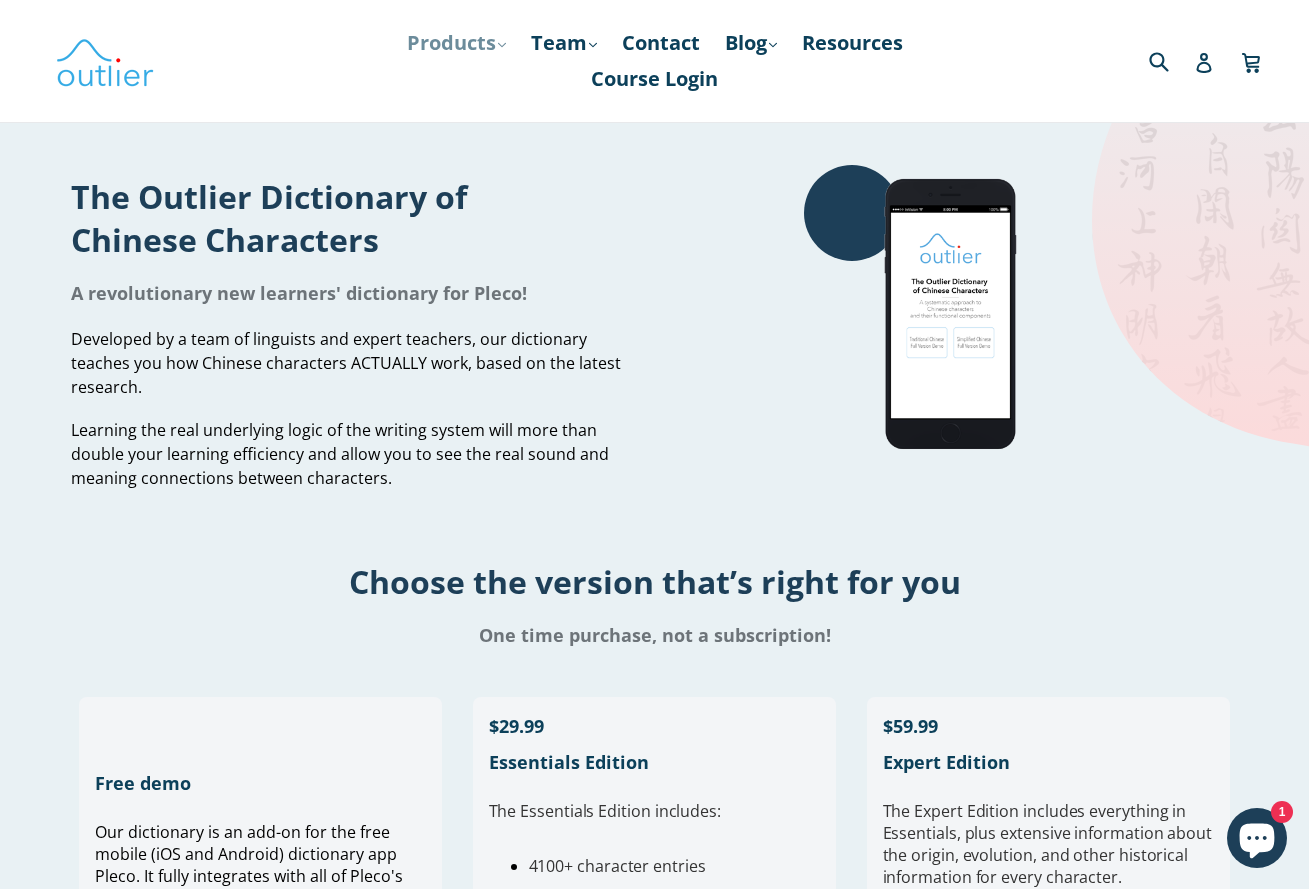 click on "Products
.cls-1{fill:#231f20}
expand" at bounding box center [456, 43] 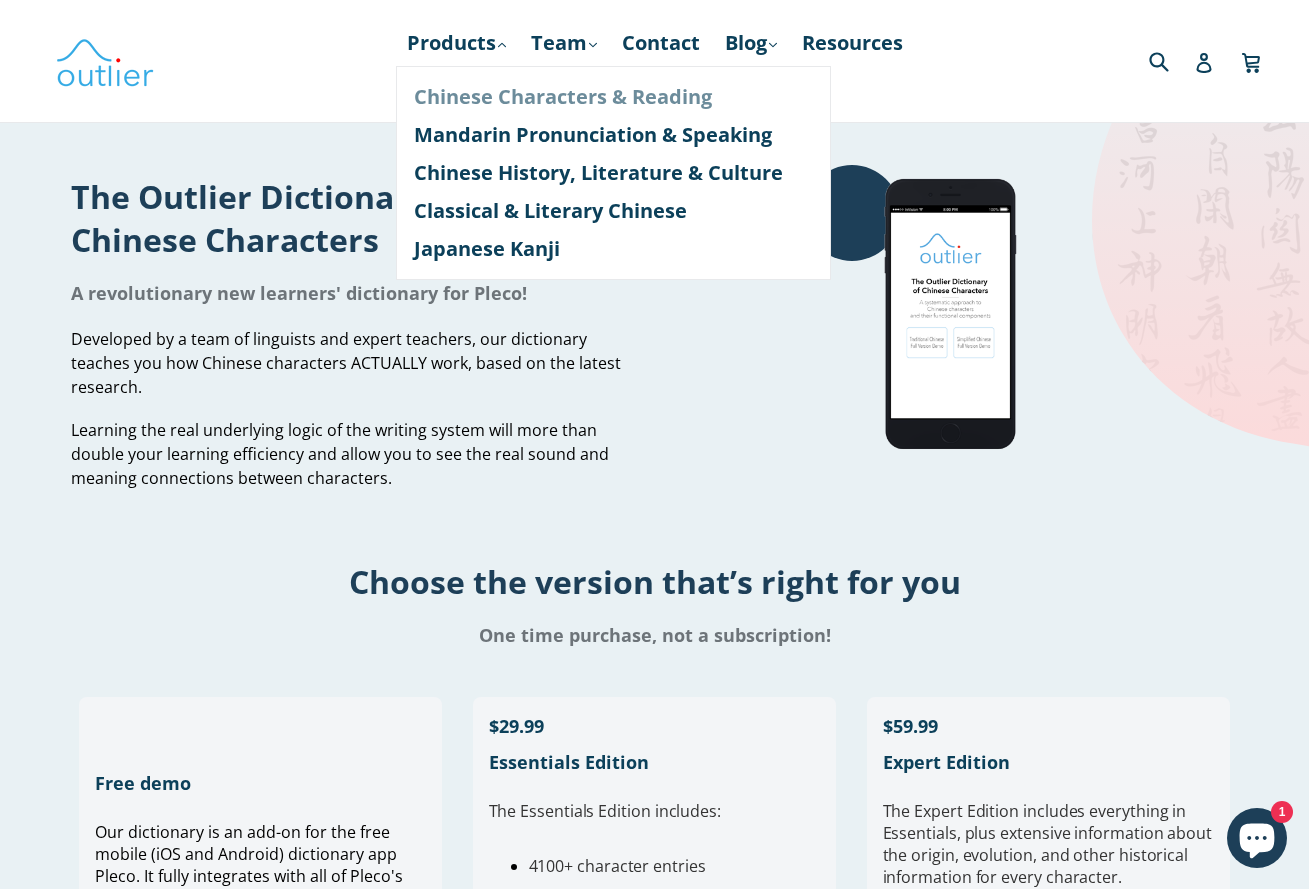 click on "Chinese Characters & Reading" at bounding box center (613, 97) 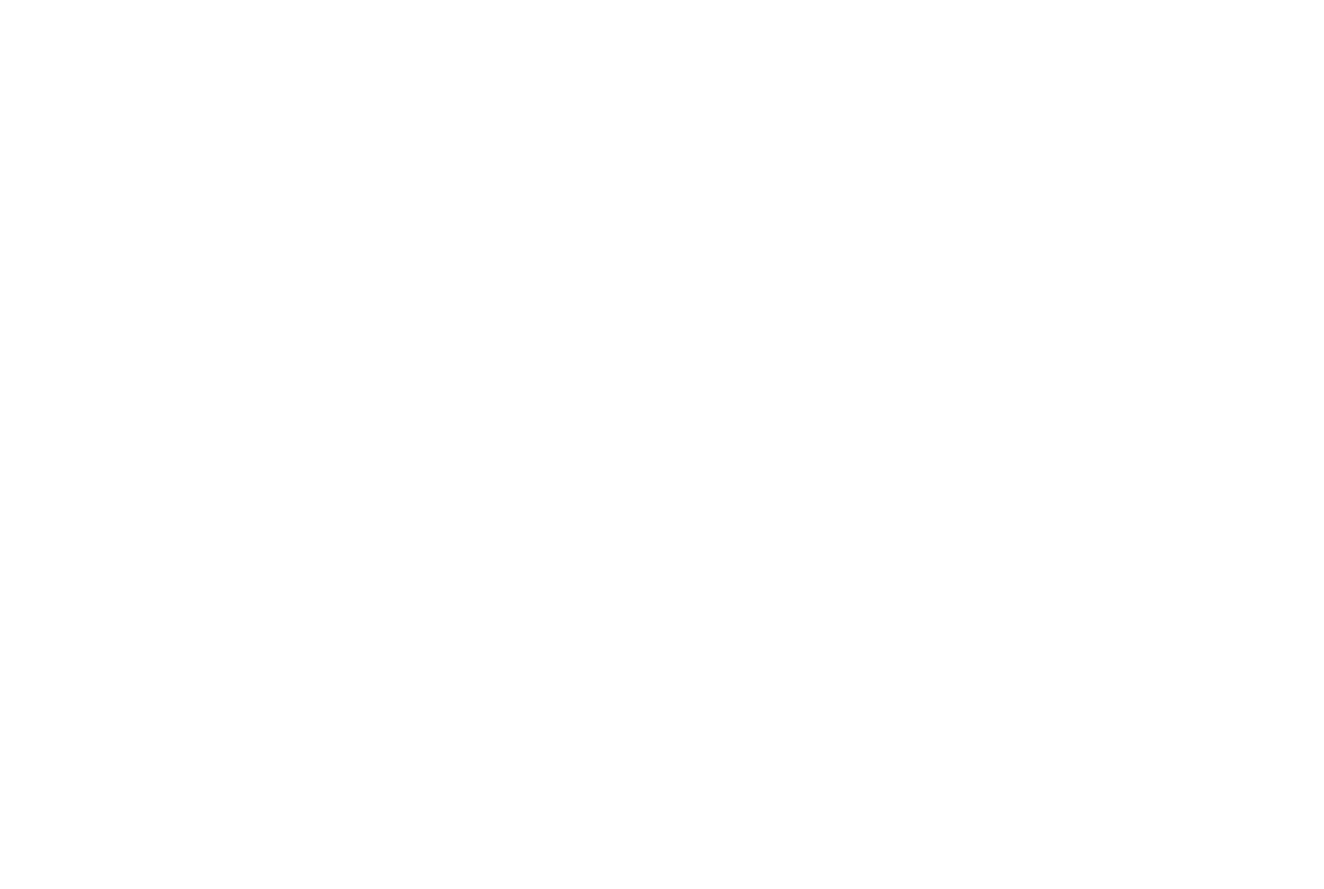 scroll, scrollTop: 0, scrollLeft: 0, axis: both 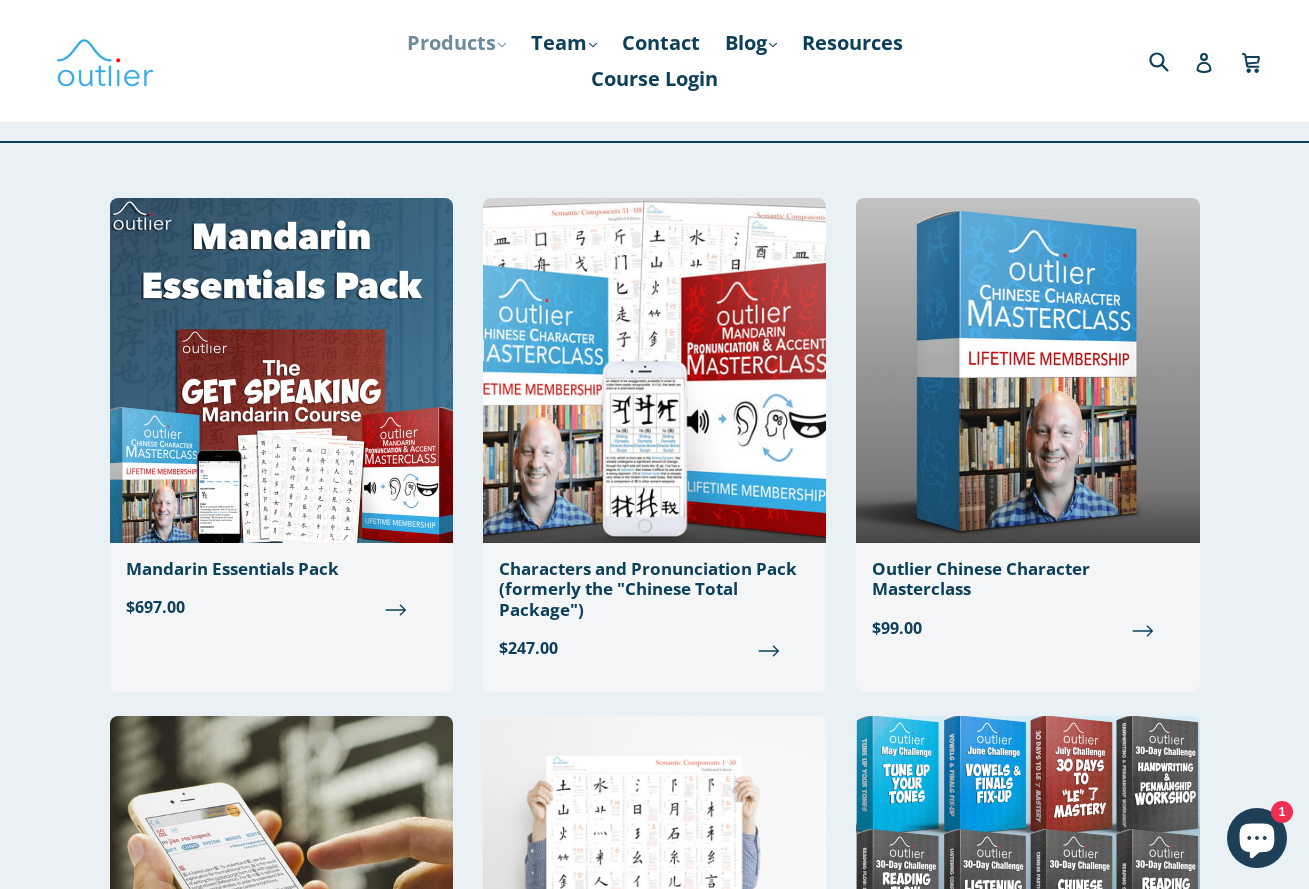 click on "Products
.cls-1{fill:#231f20}
expand" at bounding box center [456, 43] 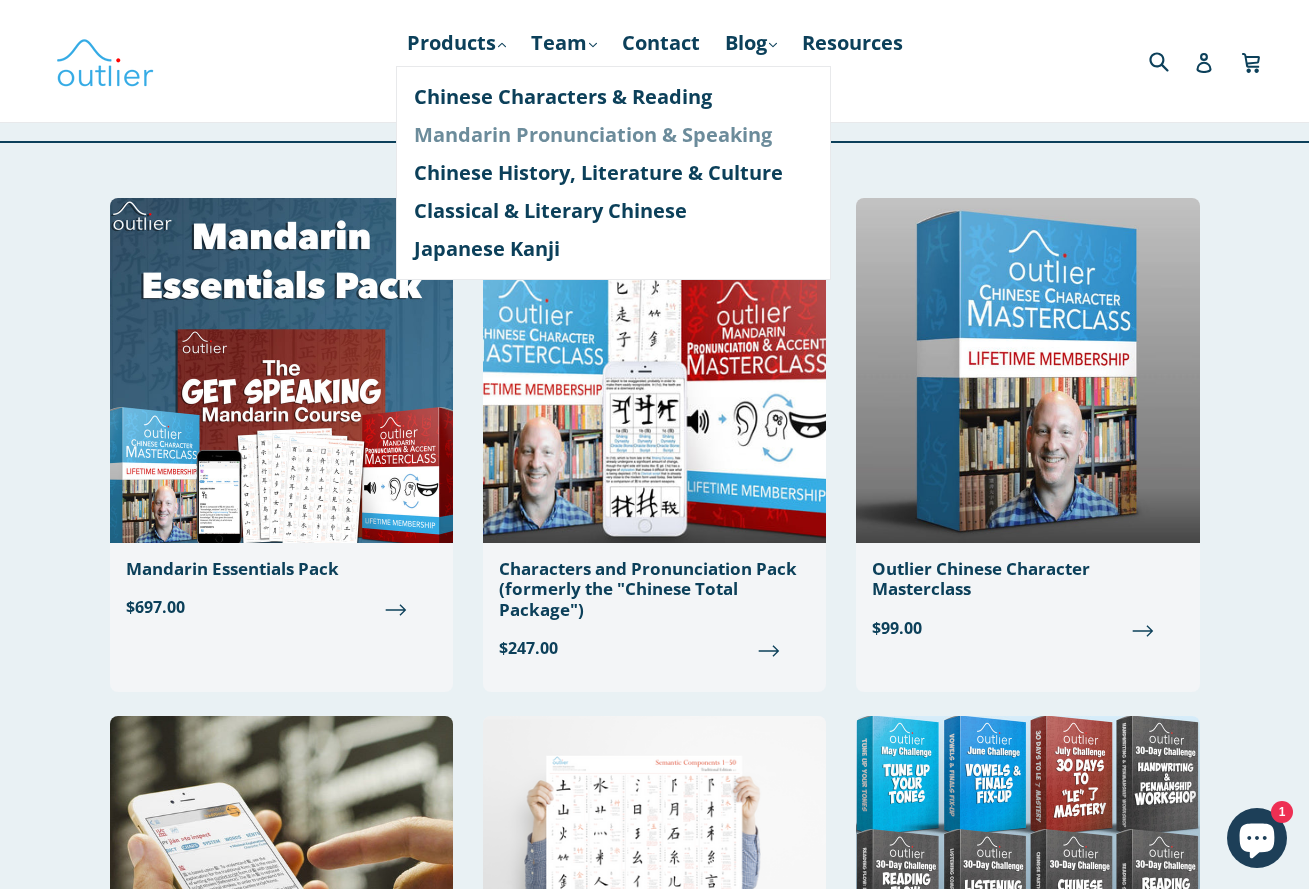 click on "Mandarin Pronunciation & Speaking" at bounding box center [613, 135] 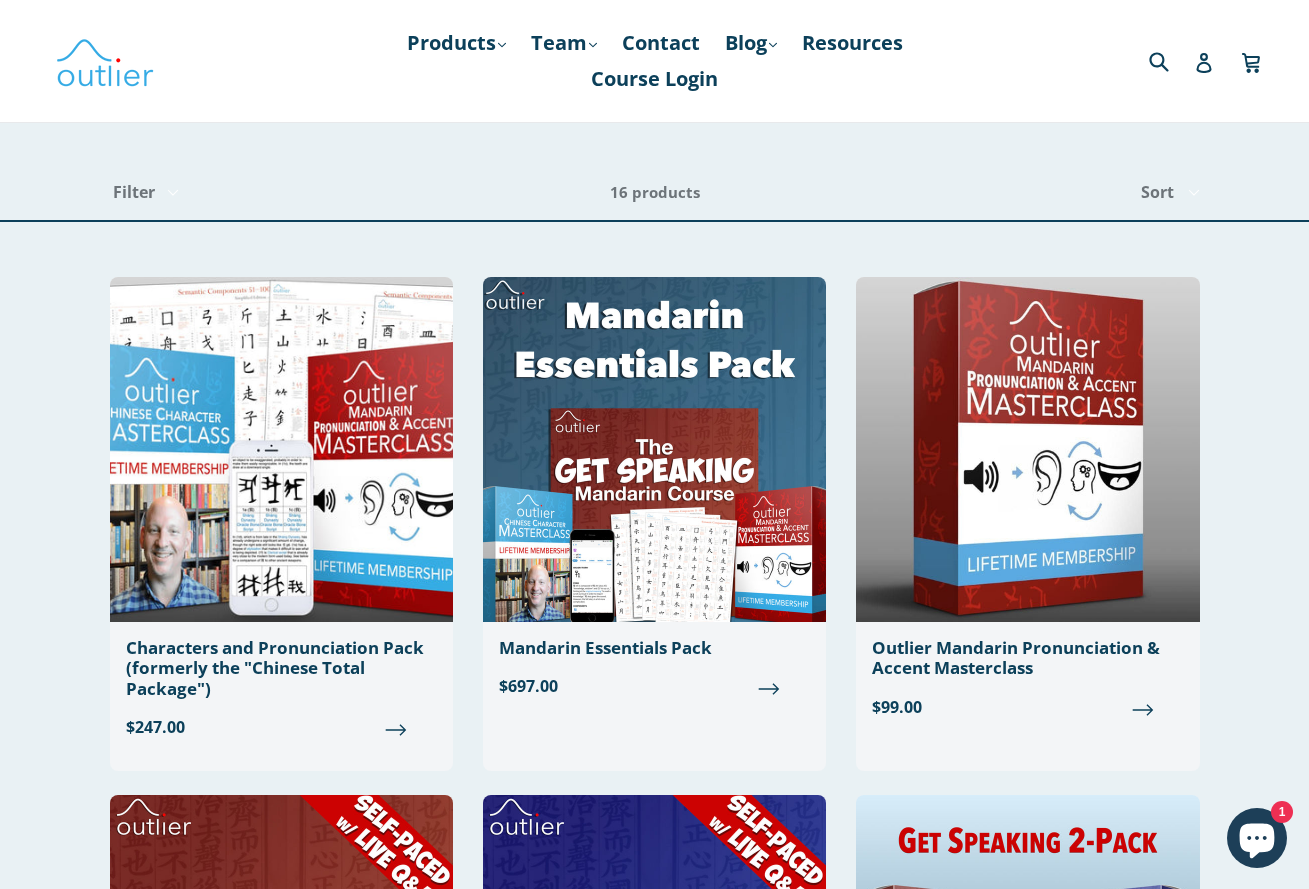 scroll, scrollTop: 0, scrollLeft: 0, axis: both 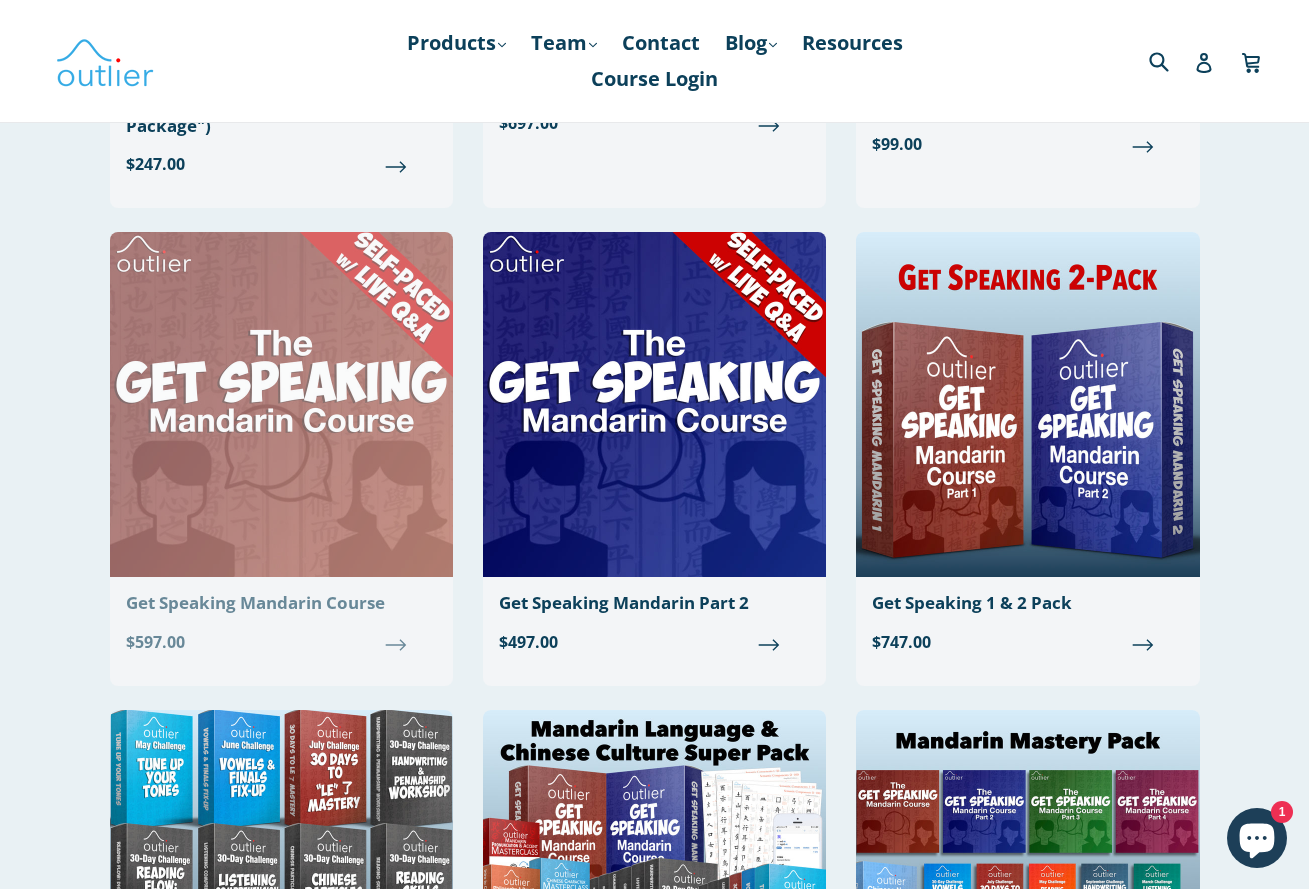 click at bounding box center (281, 404) 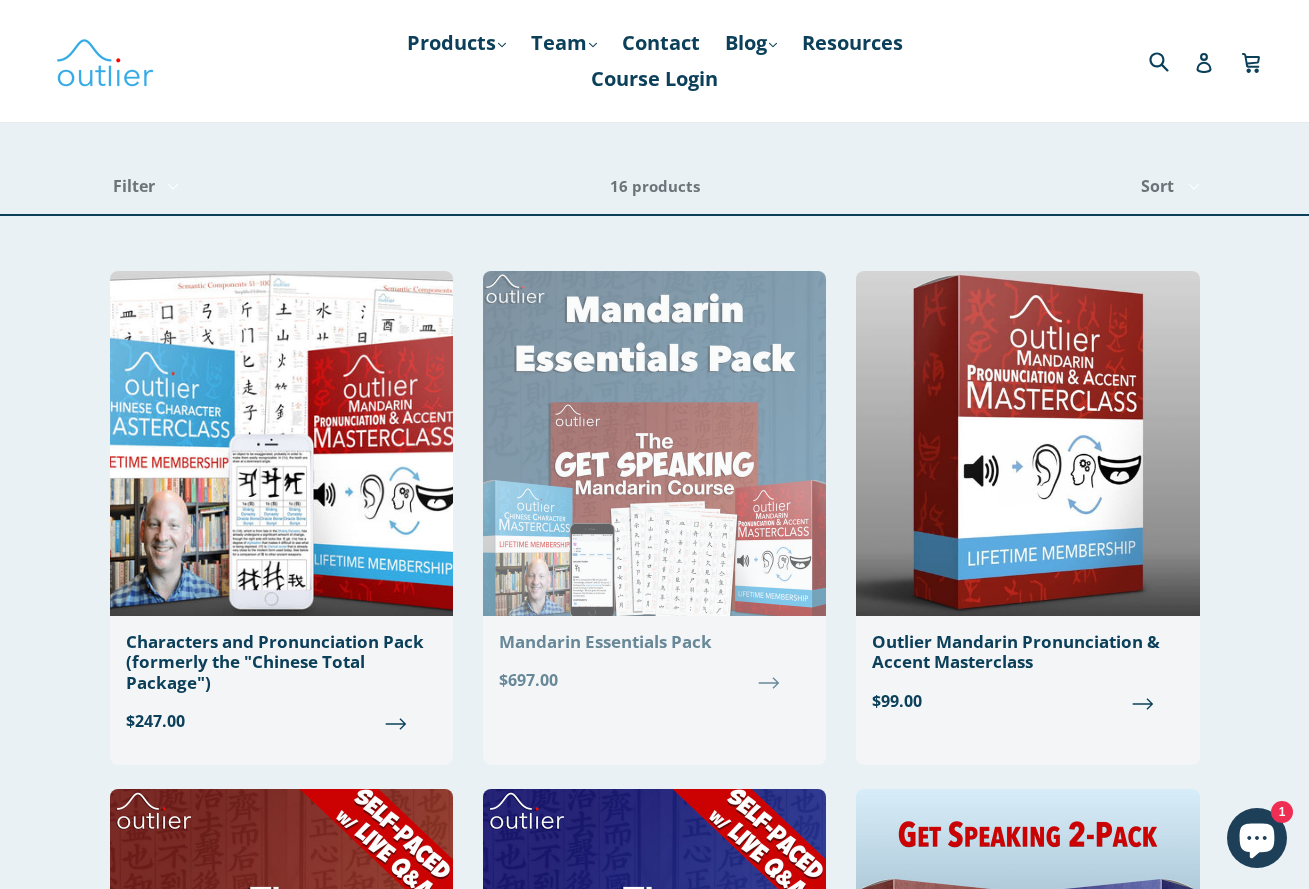scroll, scrollTop: 0, scrollLeft: 0, axis: both 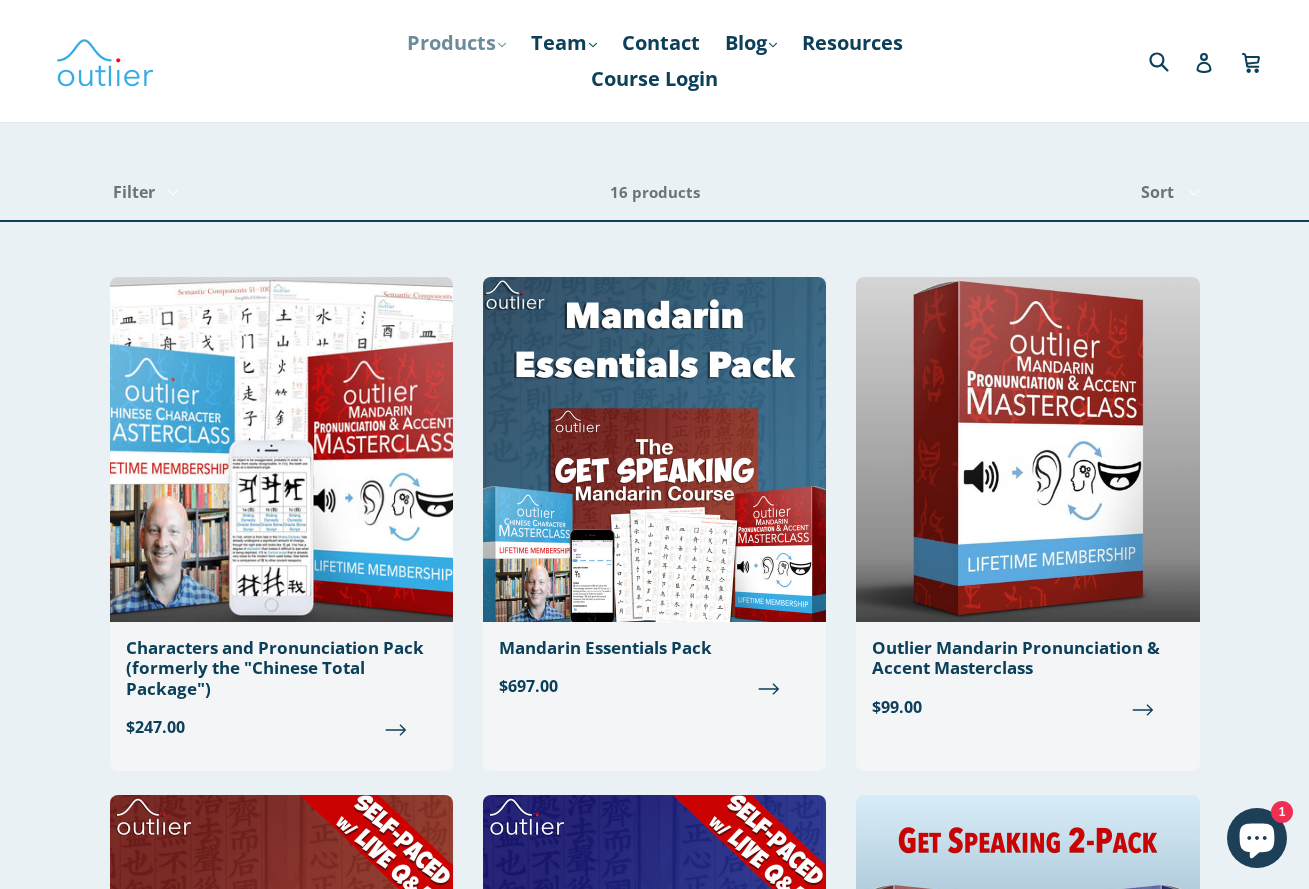 click on "Products
.cls-1{fill:#231f20}
expand" at bounding box center (456, 43) 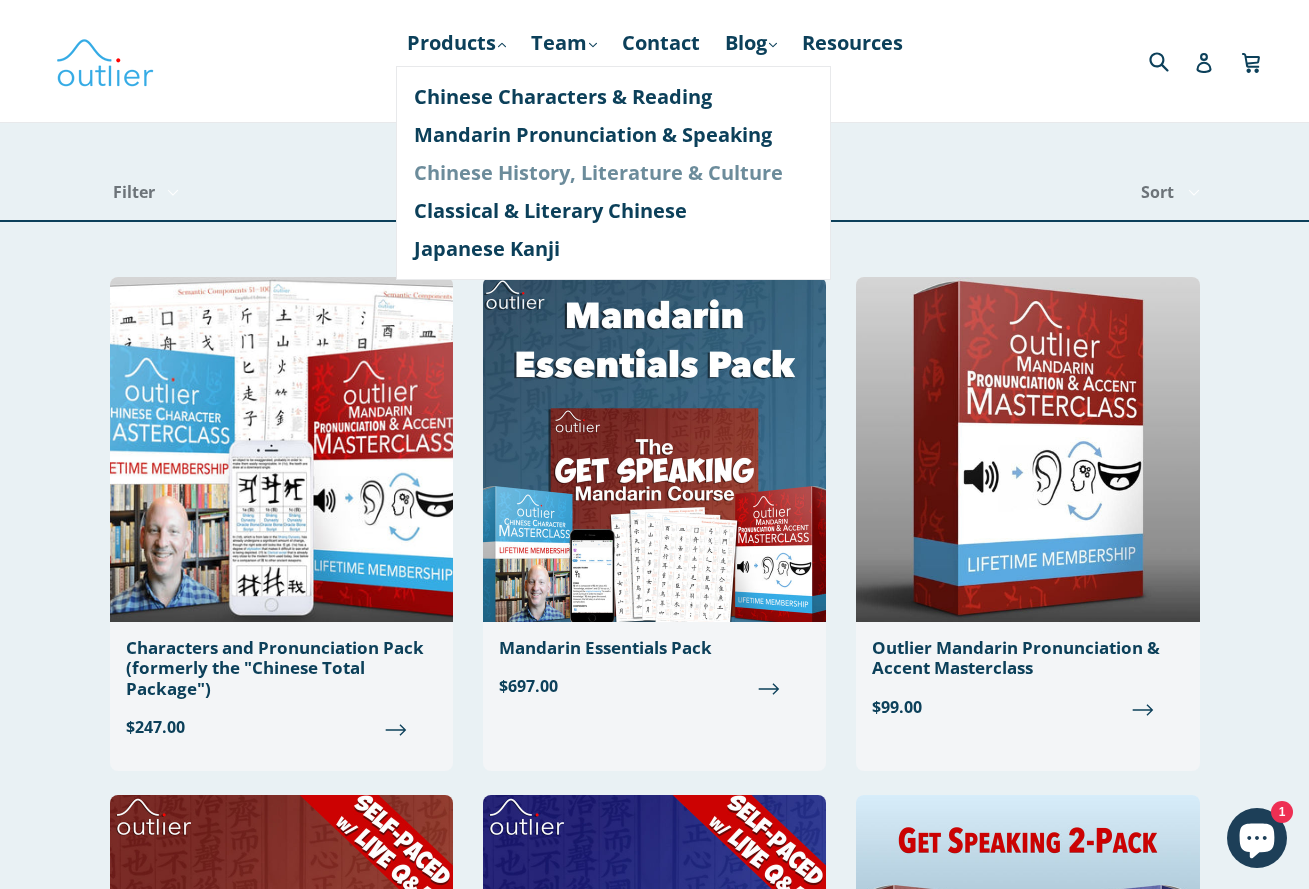 click on "Chinese History, Literature & Culture" at bounding box center [613, 173] 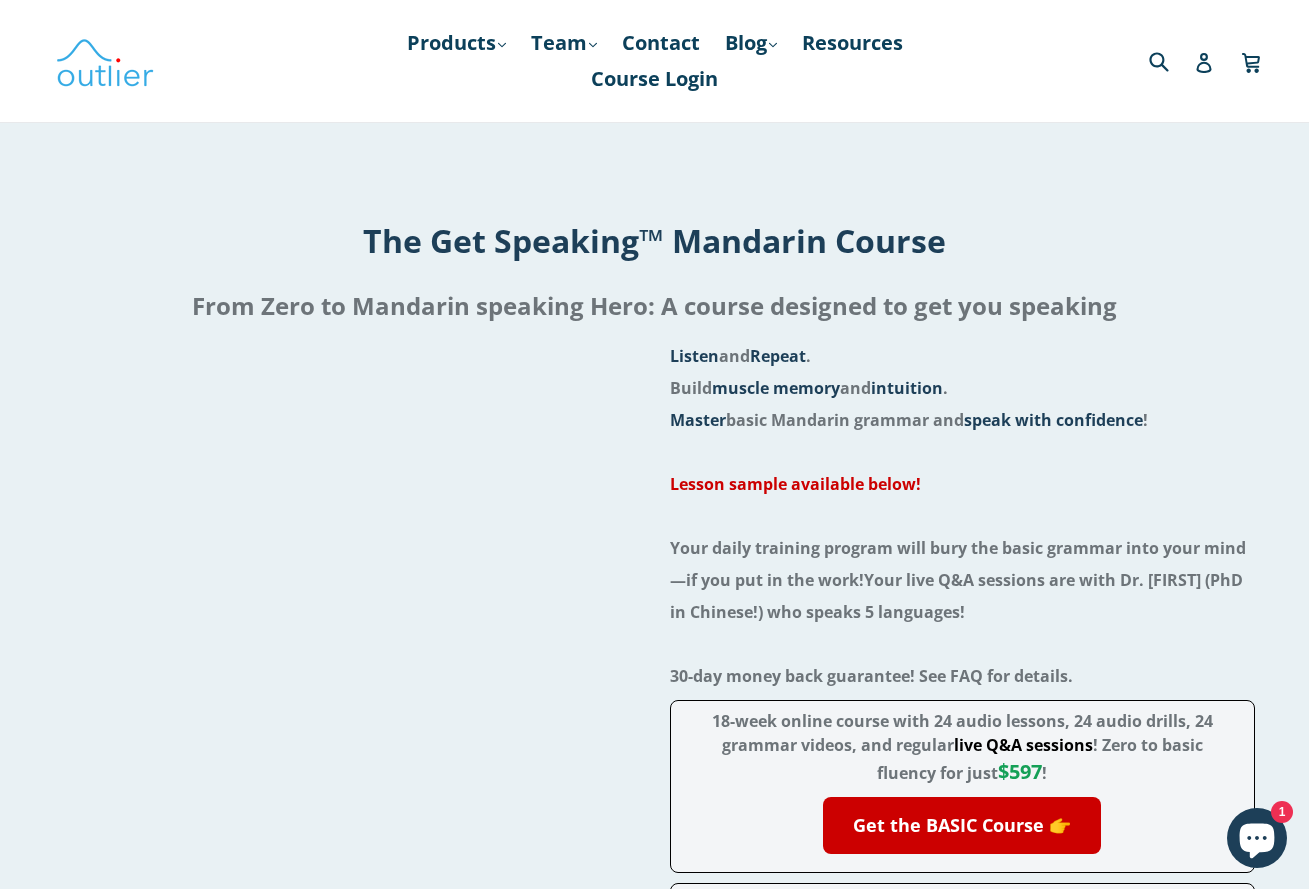 scroll, scrollTop: 0, scrollLeft: 0, axis: both 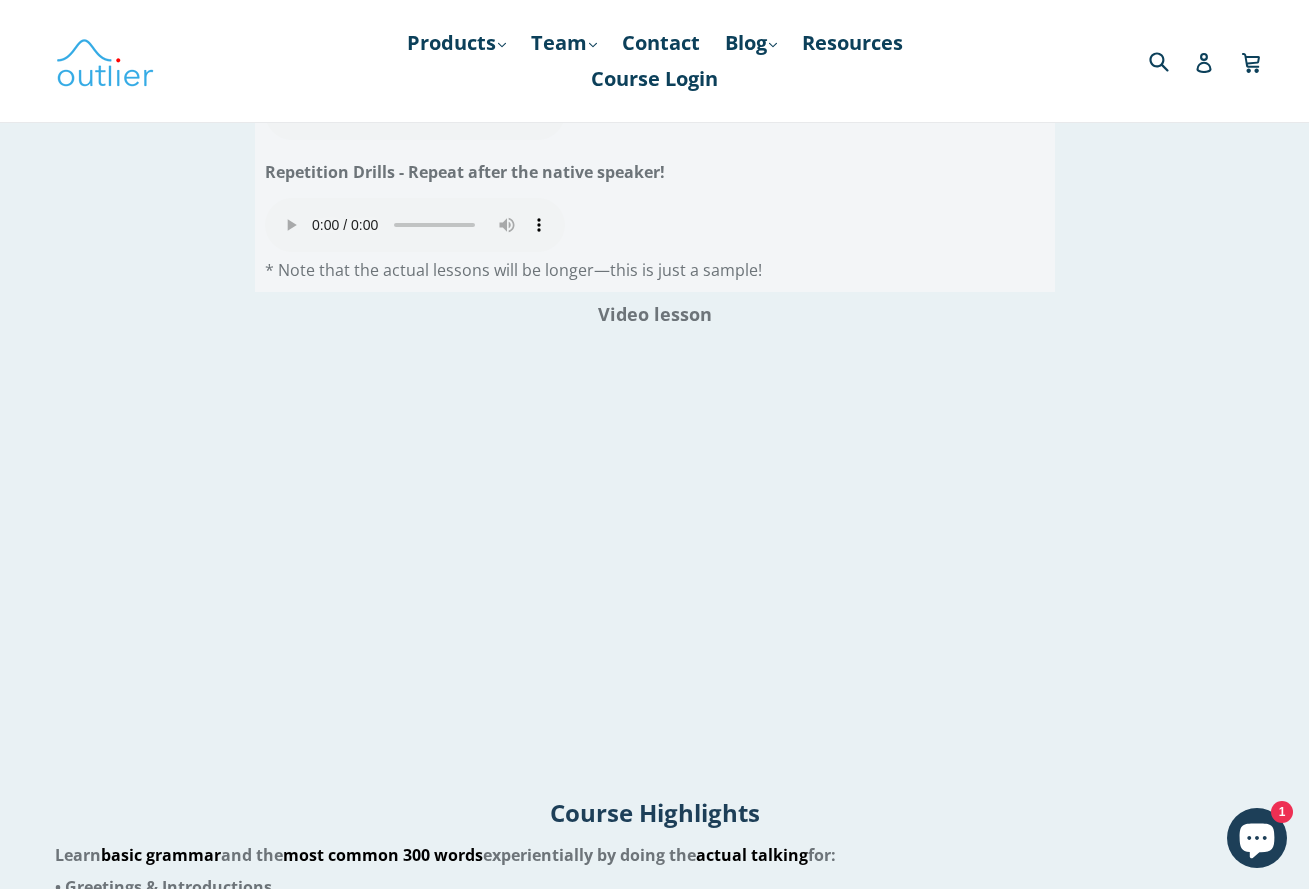 click on "Instructions (please read these first!)          Step 1: Listen to the Audio Lesson   Step 2: Practice with the Repetition Drills   Step 3: Watch the Grammar Video          Audio - choose your voice below!                   PRC - Male               PRC - Female             TW - Male             TW - Female                         Audio Lesson             Your browser does not support the audio element.           Repetition Drills - Repeat after the native speaker!             Your browser does not support the audio element.        * Note that the actual lessons will be longer—this is just a sample!                          Audio Lesson             Your browser does not support the audio element.           Repetition Drills - Repeat after the native speaker!             Your browser does not support the audio element.              * Note that the actual lessons will be longer—this is just a sample!                    Audio Lesson             Your browser does not support the audio element." at bounding box center [654, 301] 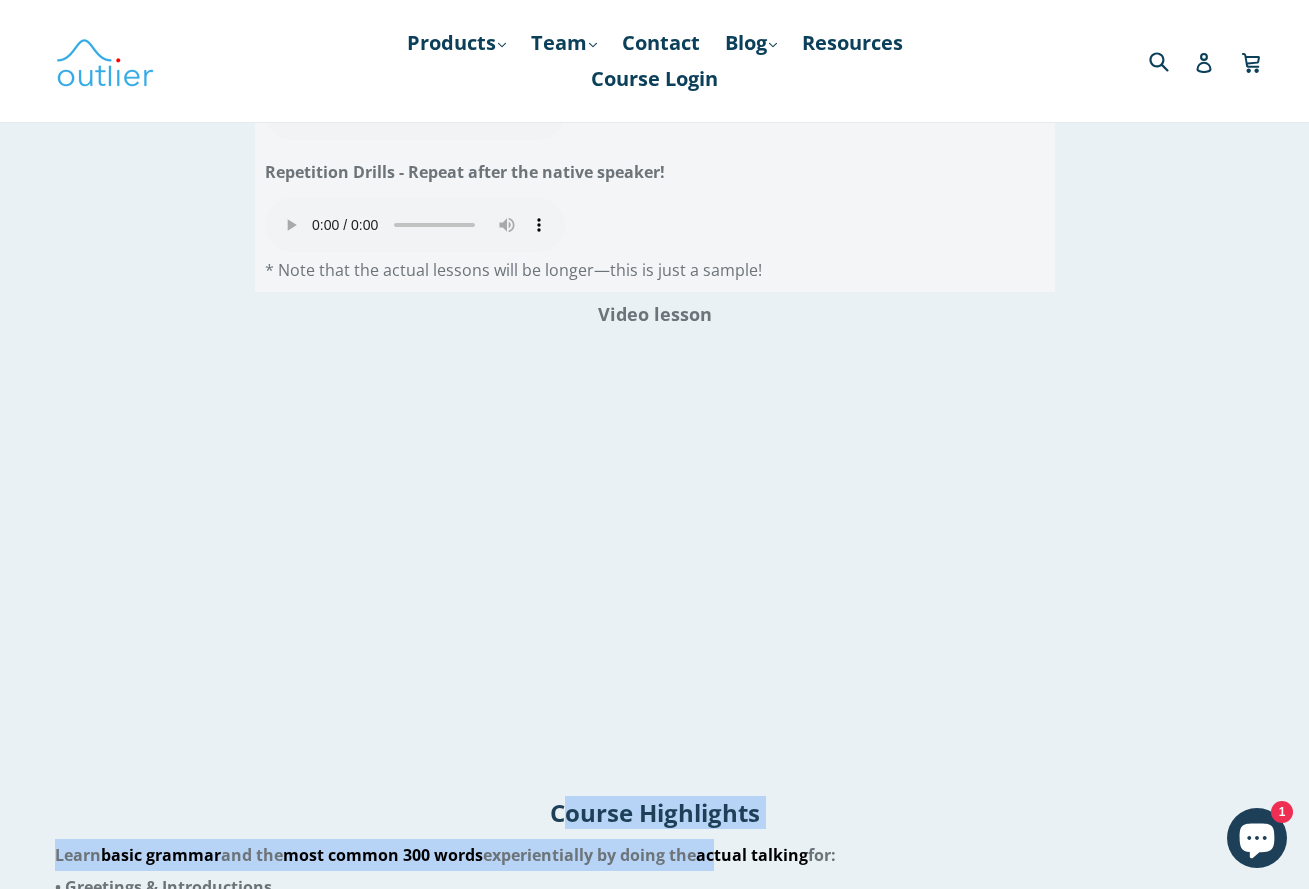 drag, startPoint x: 567, startPoint y: 778, endPoint x: 763, endPoint y: 791, distance: 196.43065 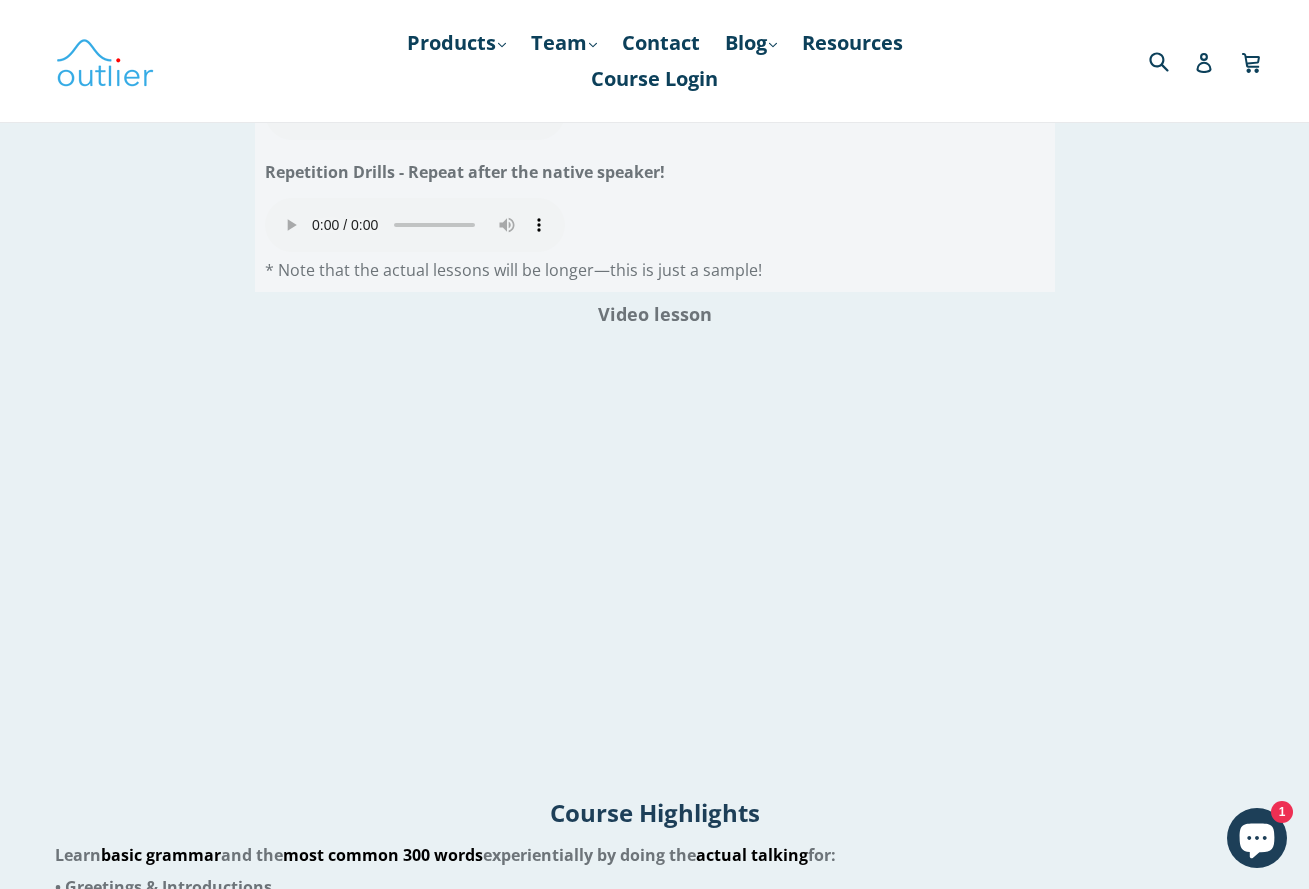 click on "Course Highlights" at bounding box center (654, 812) 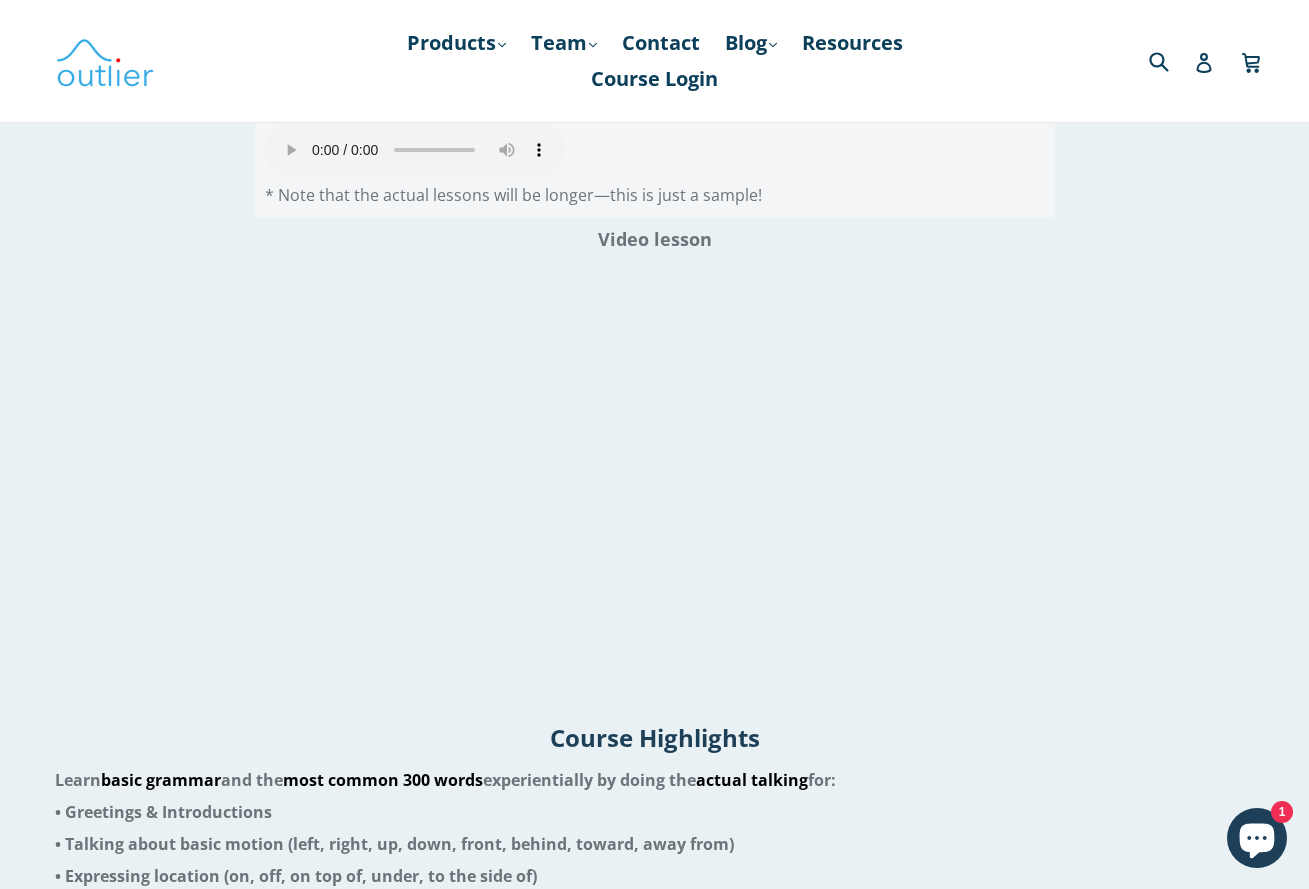scroll, scrollTop: 3552, scrollLeft: 0, axis: vertical 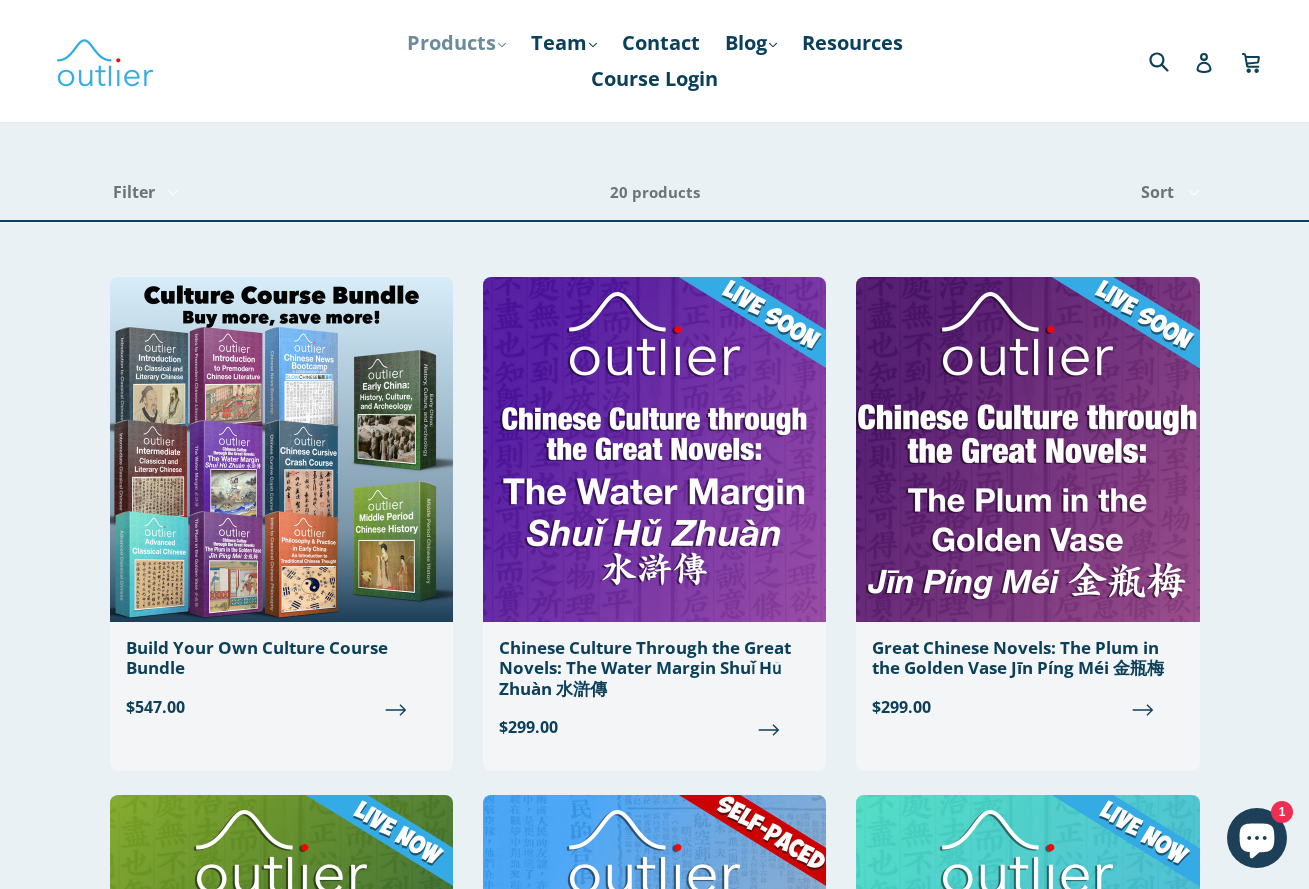 click on "Products
.cls-1{fill:#231f20}
expand" at bounding box center (456, 43) 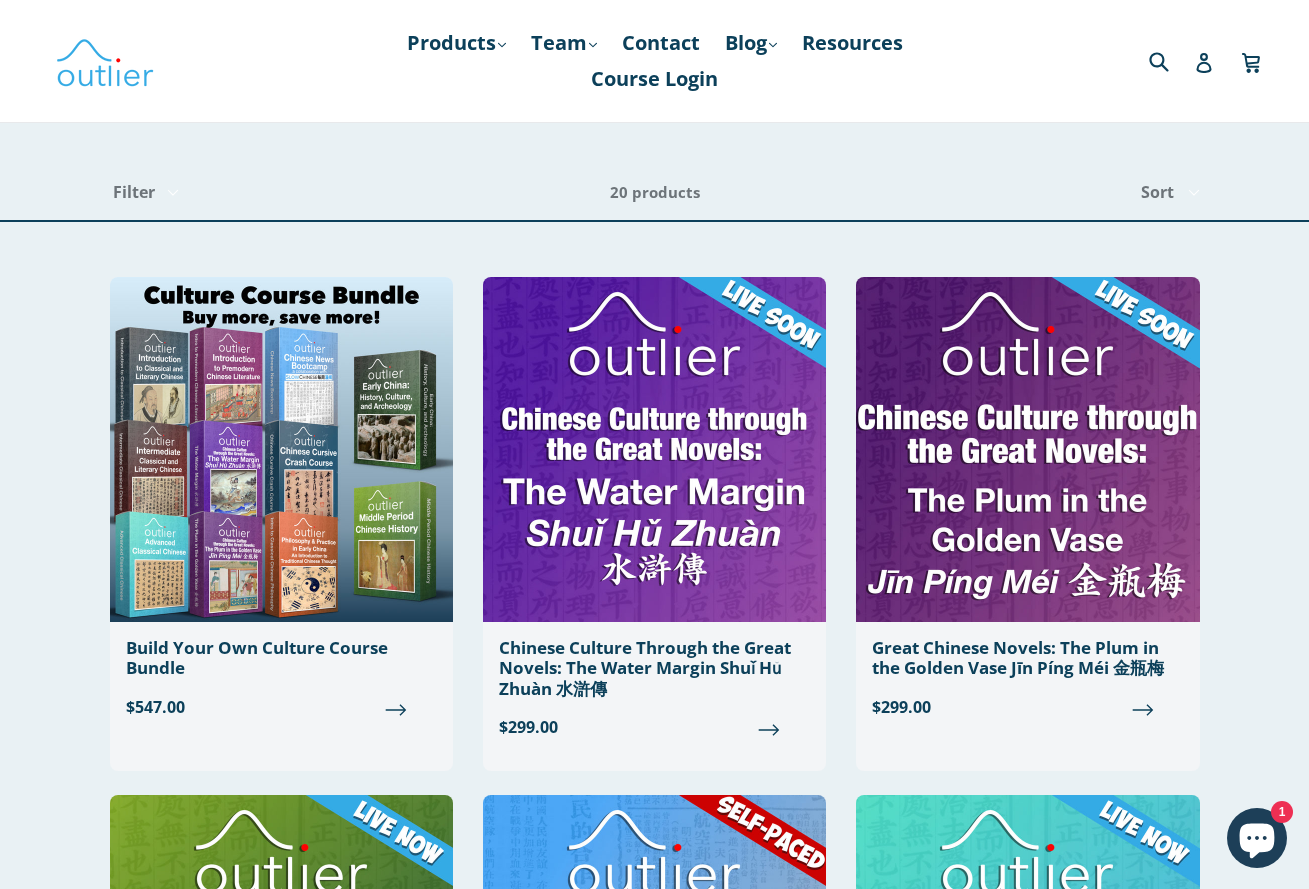 click on "Products
.cls-1{fill:#231f20}
expand
Chinese Characters & Reading
Mandarin Pronunciation & Speaking
Chinese History, Literature & Culture
Classical & Literary Chinese
Japanese Kanji
Team
.cls-1{fill:#231f20}
expand
Ash Henson, PhD, MSc
John Renfroe
Contact" at bounding box center (655, 61) 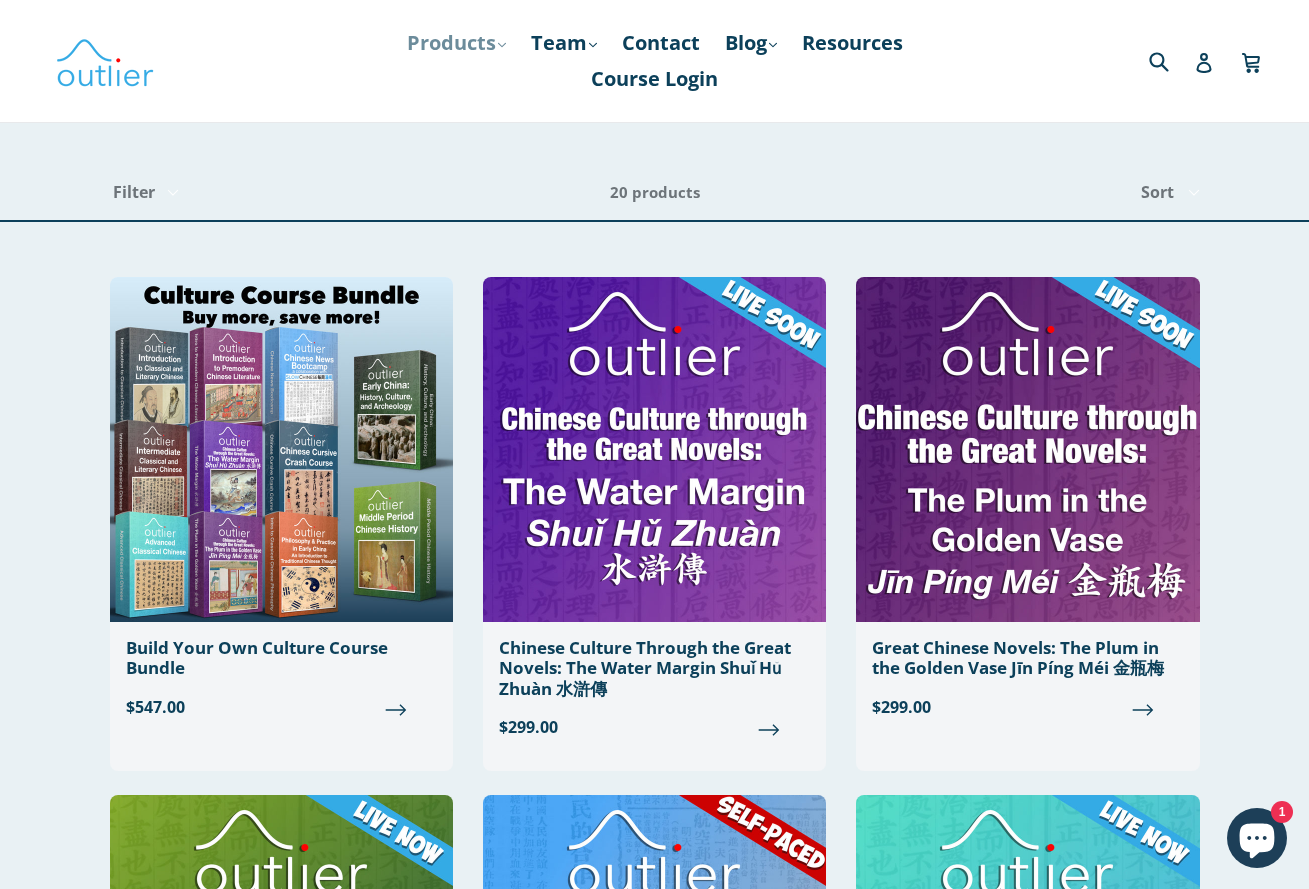 click on "Products
.cls-1{fill:#231f20}
expand" at bounding box center (456, 43) 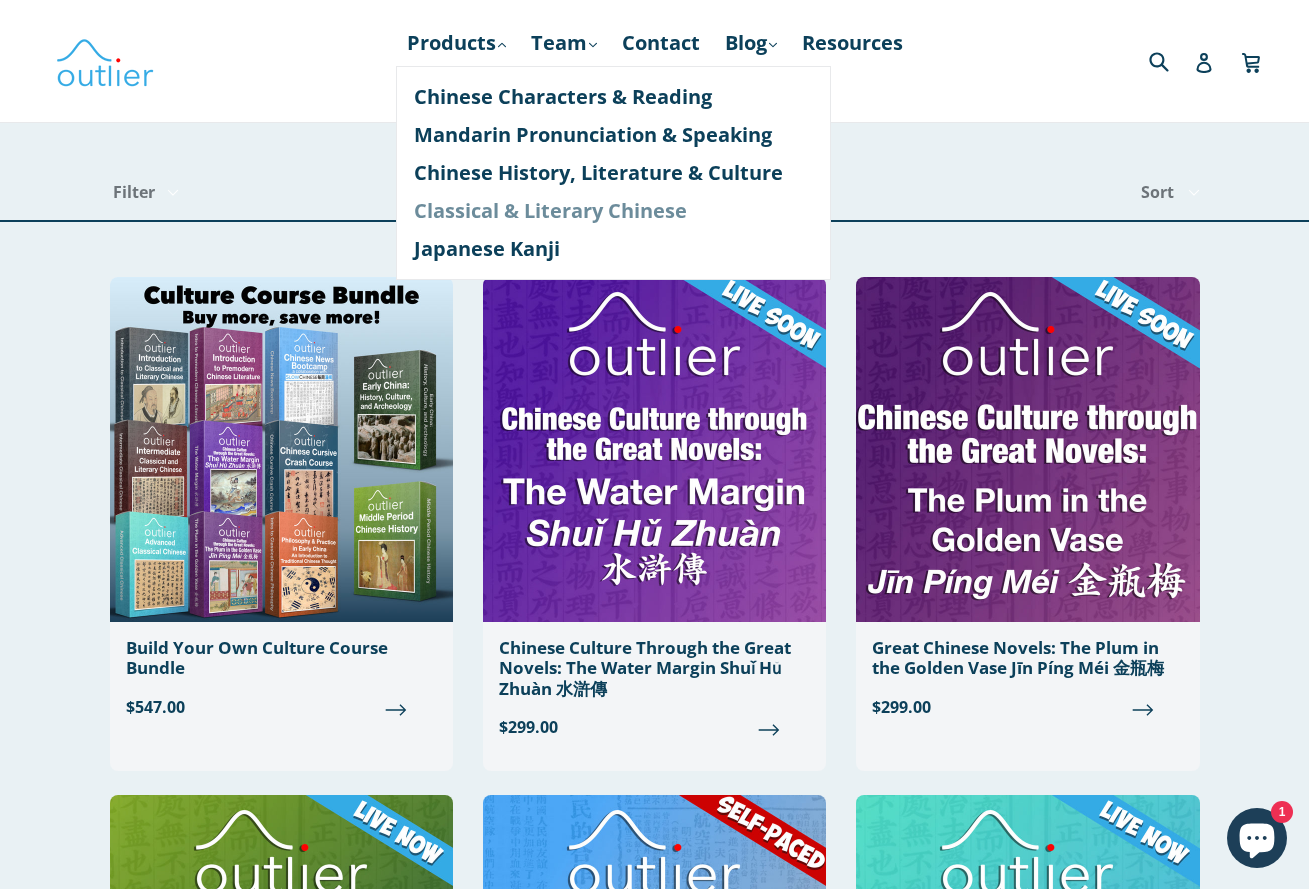 click on "Classical & Literary Chinese" at bounding box center [613, 211] 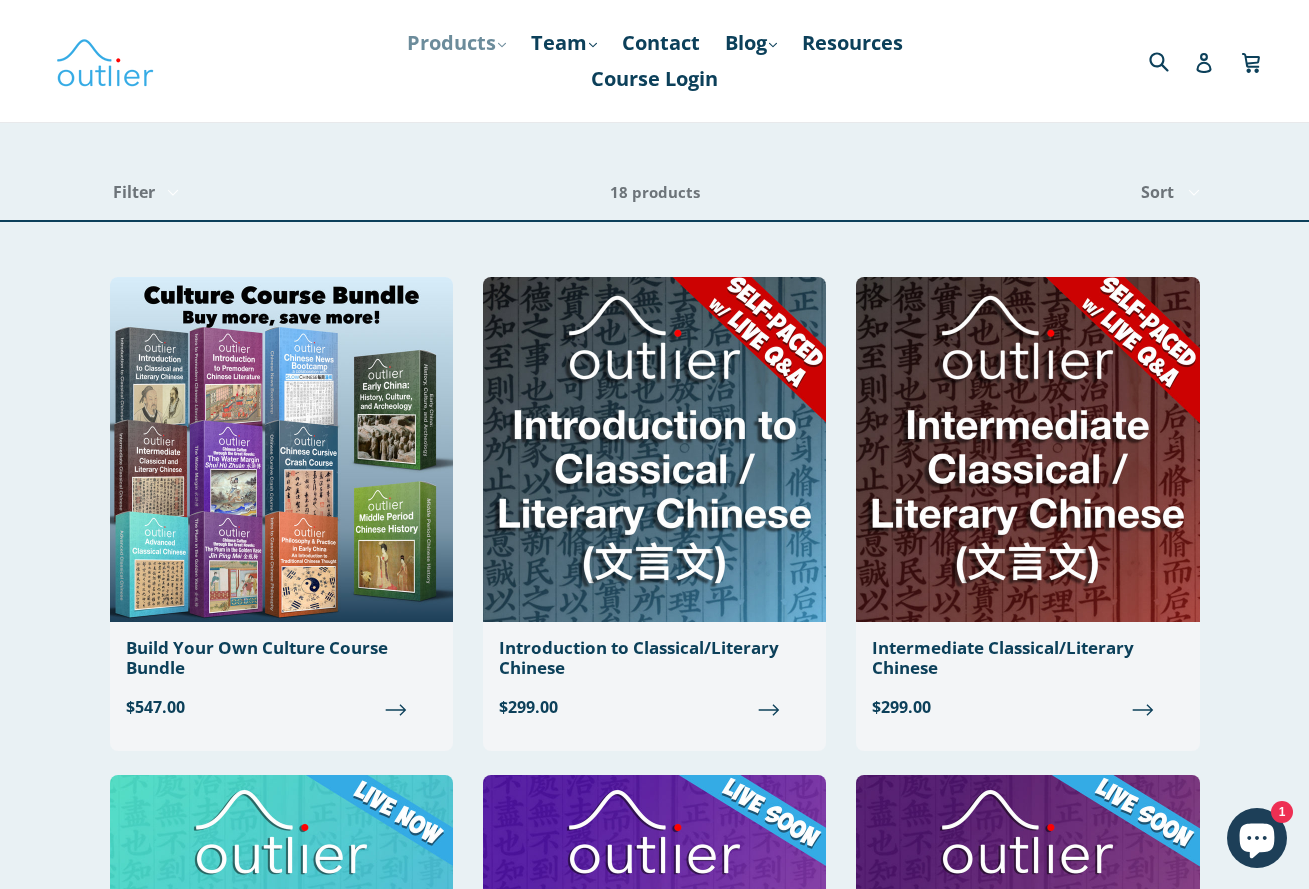 scroll, scrollTop: 0, scrollLeft: 0, axis: both 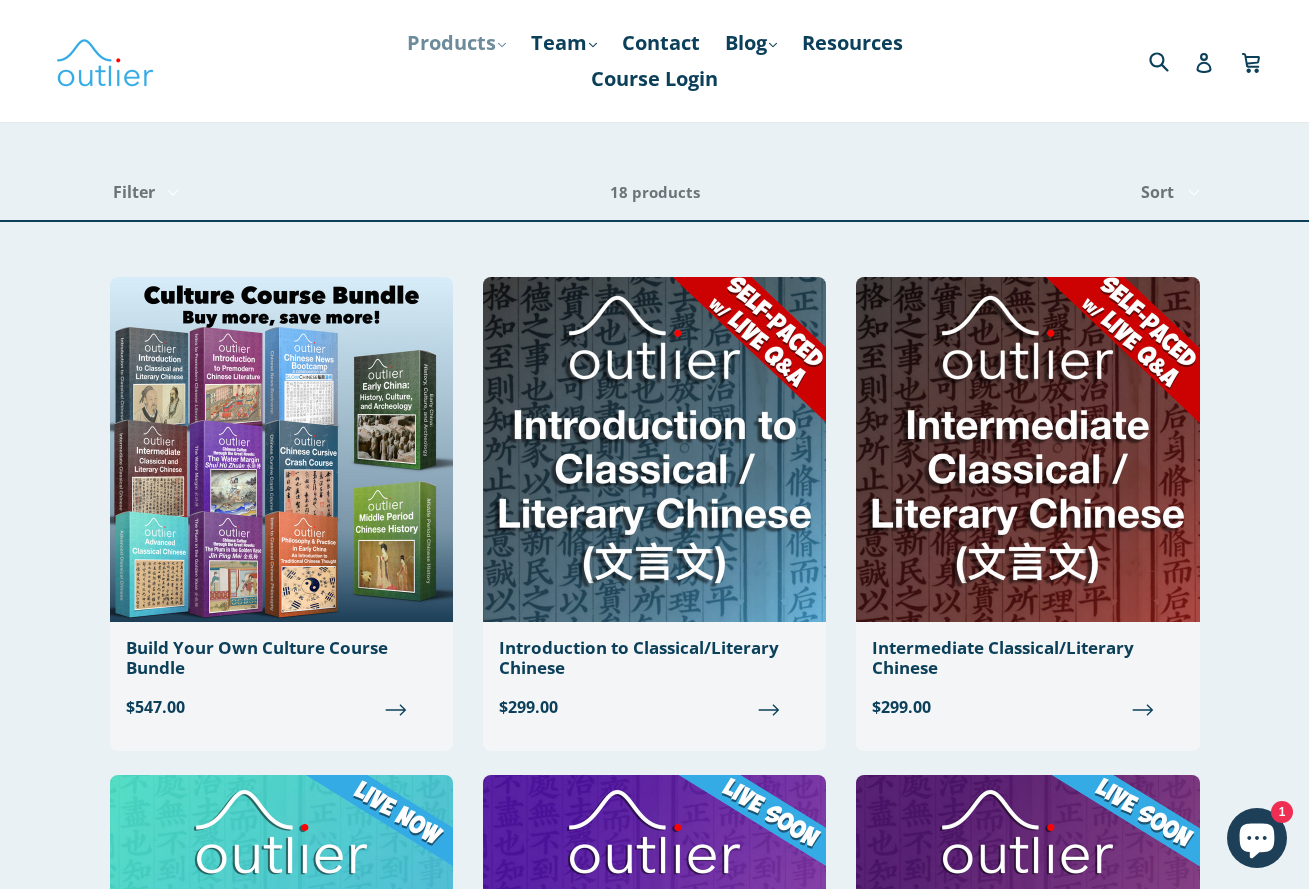 click on "Products
.cls-1{fill:#231f20}
expand" at bounding box center [456, 43] 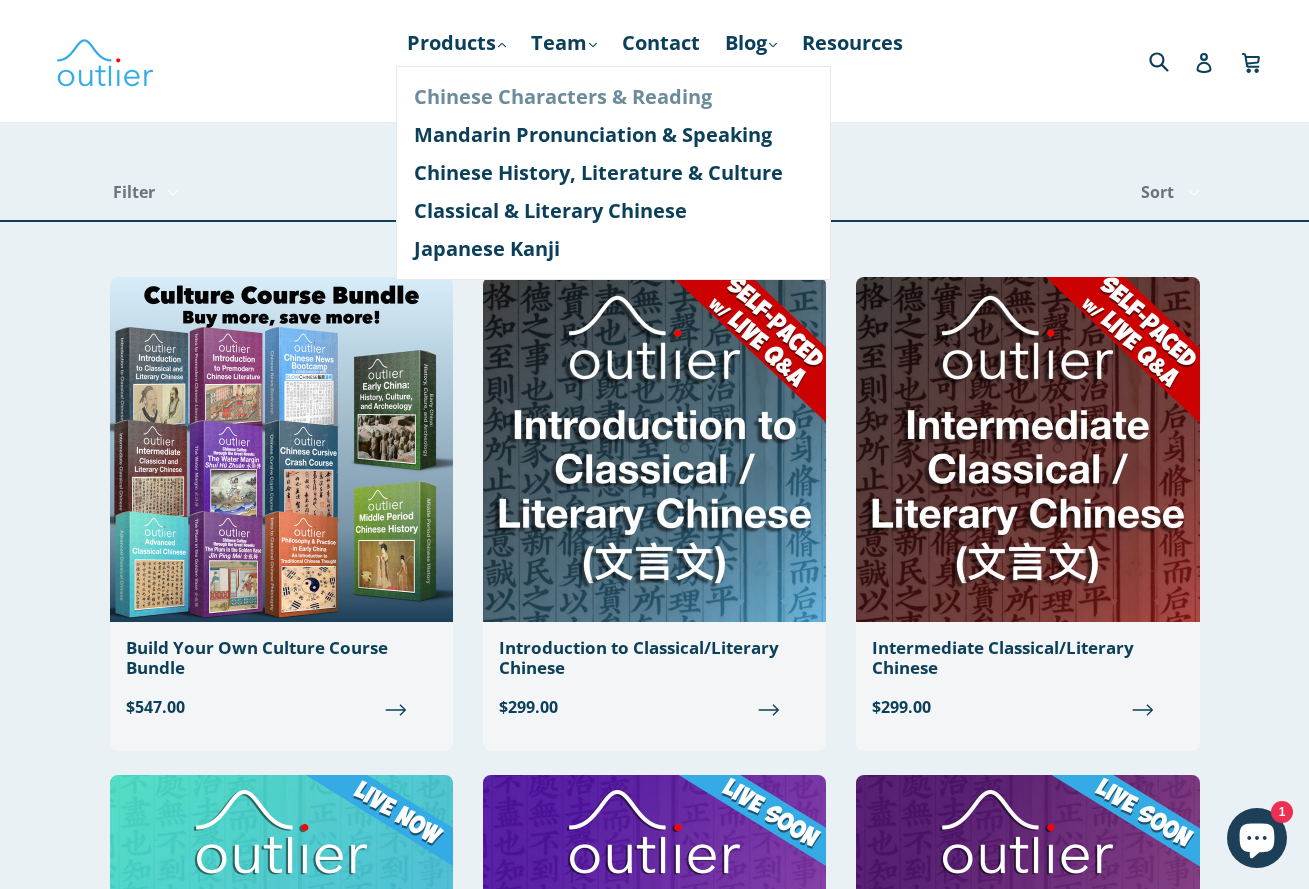 click on "Chinese Characters & Reading" at bounding box center (613, 97) 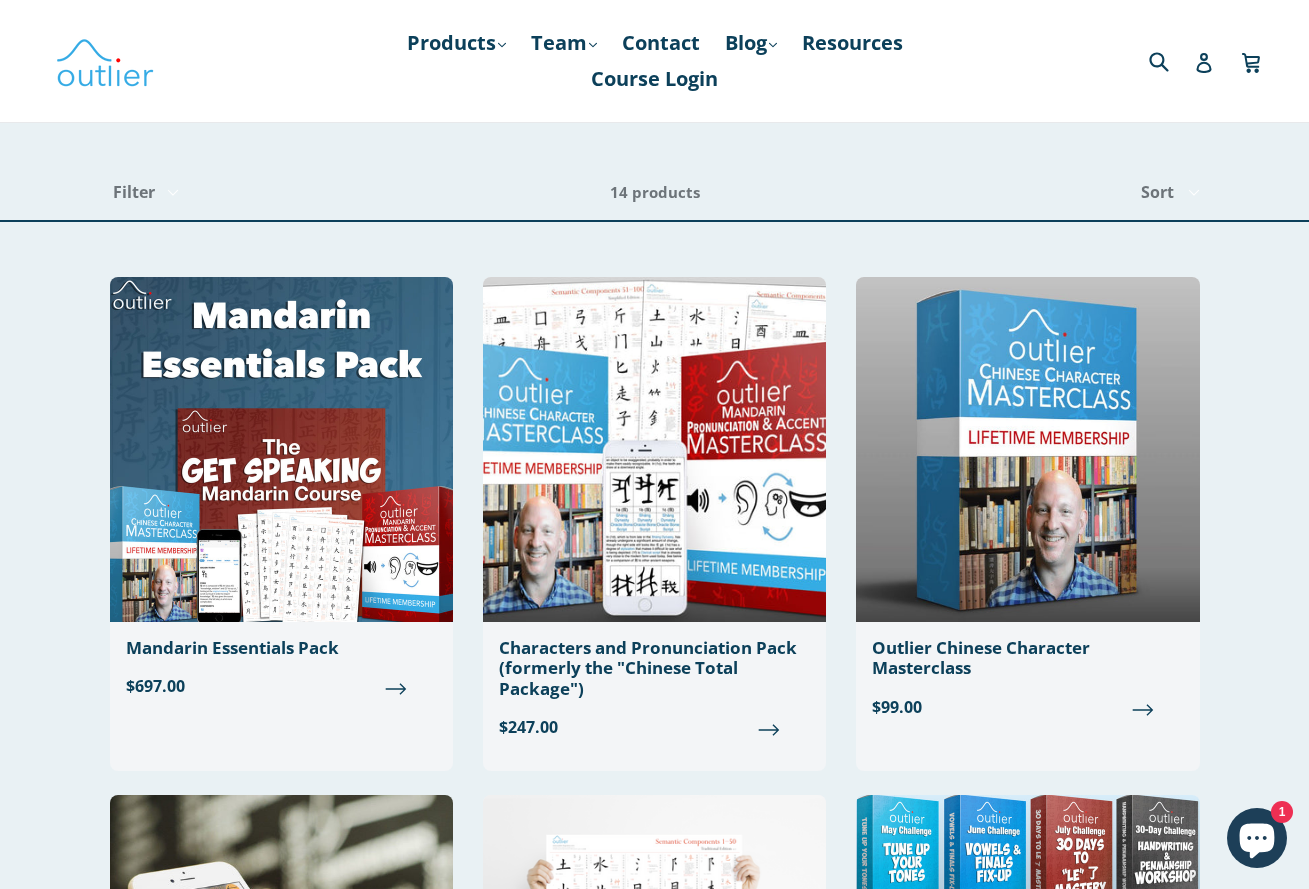 scroll, scrollTop: 43, scrollLeft: 0, axis: vertical 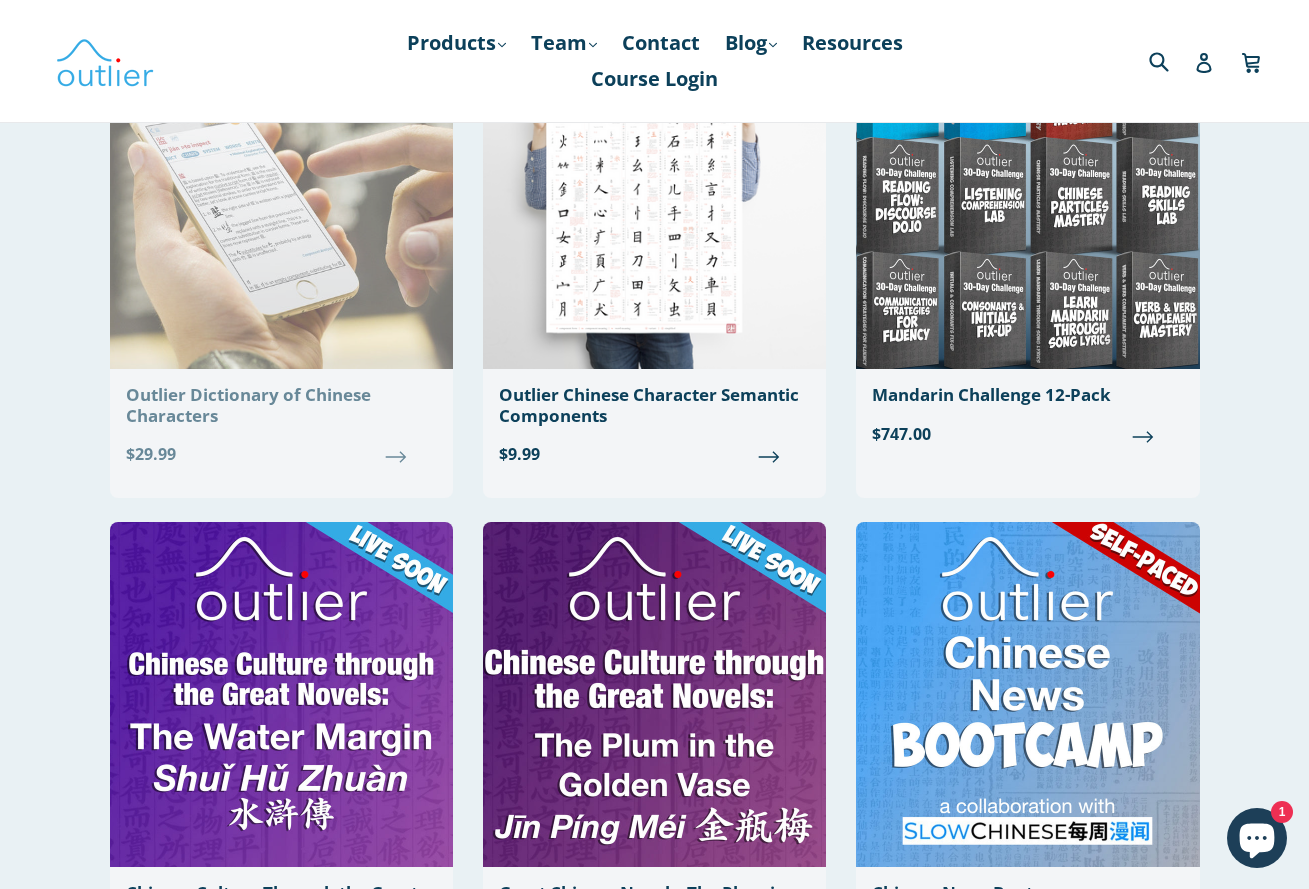 click on "Outlier Dictionary of Chinese Characters" at bounding box center (281, 405) 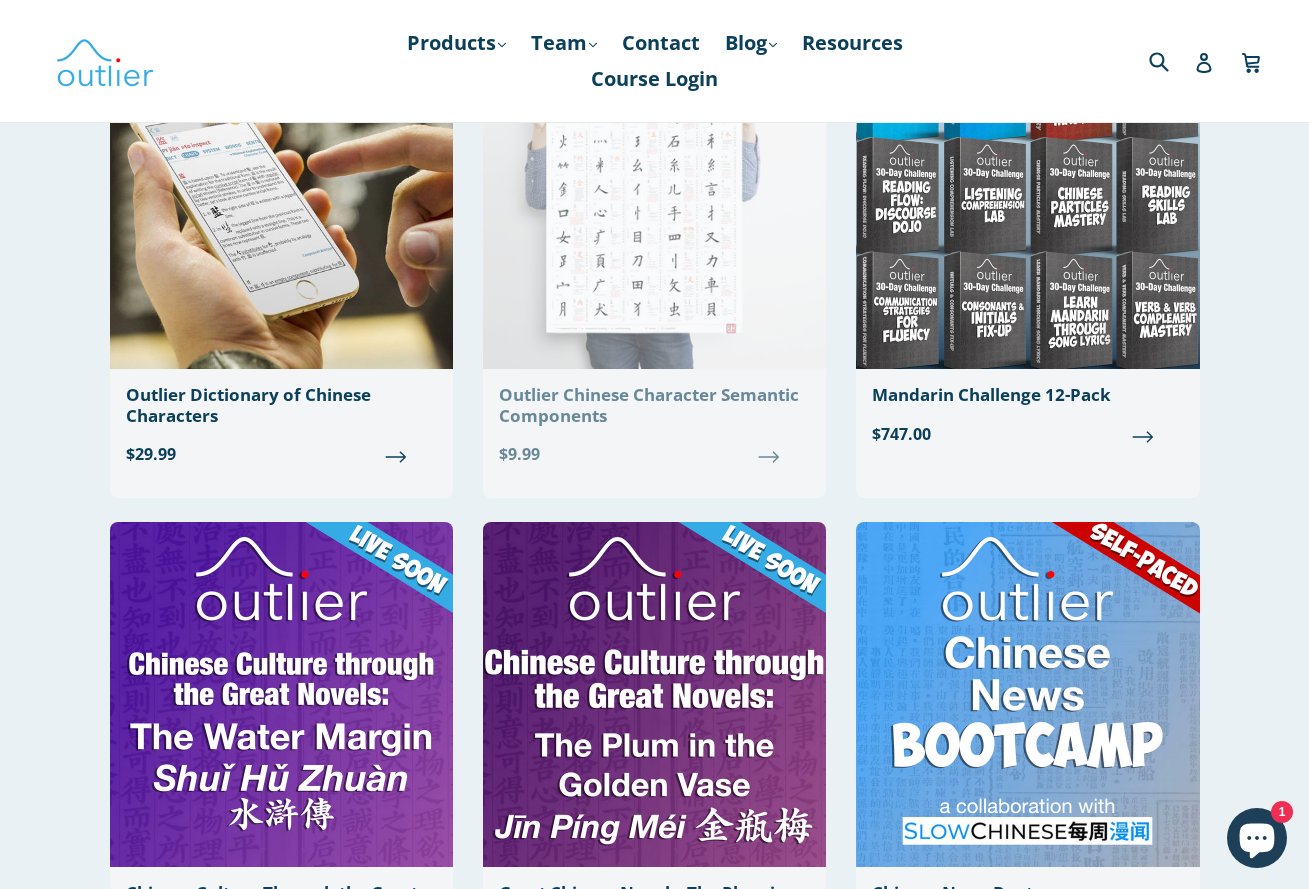 click on "Outlier Chinese Character Semantic Components
$9.99" at bounding box center (654, 253) 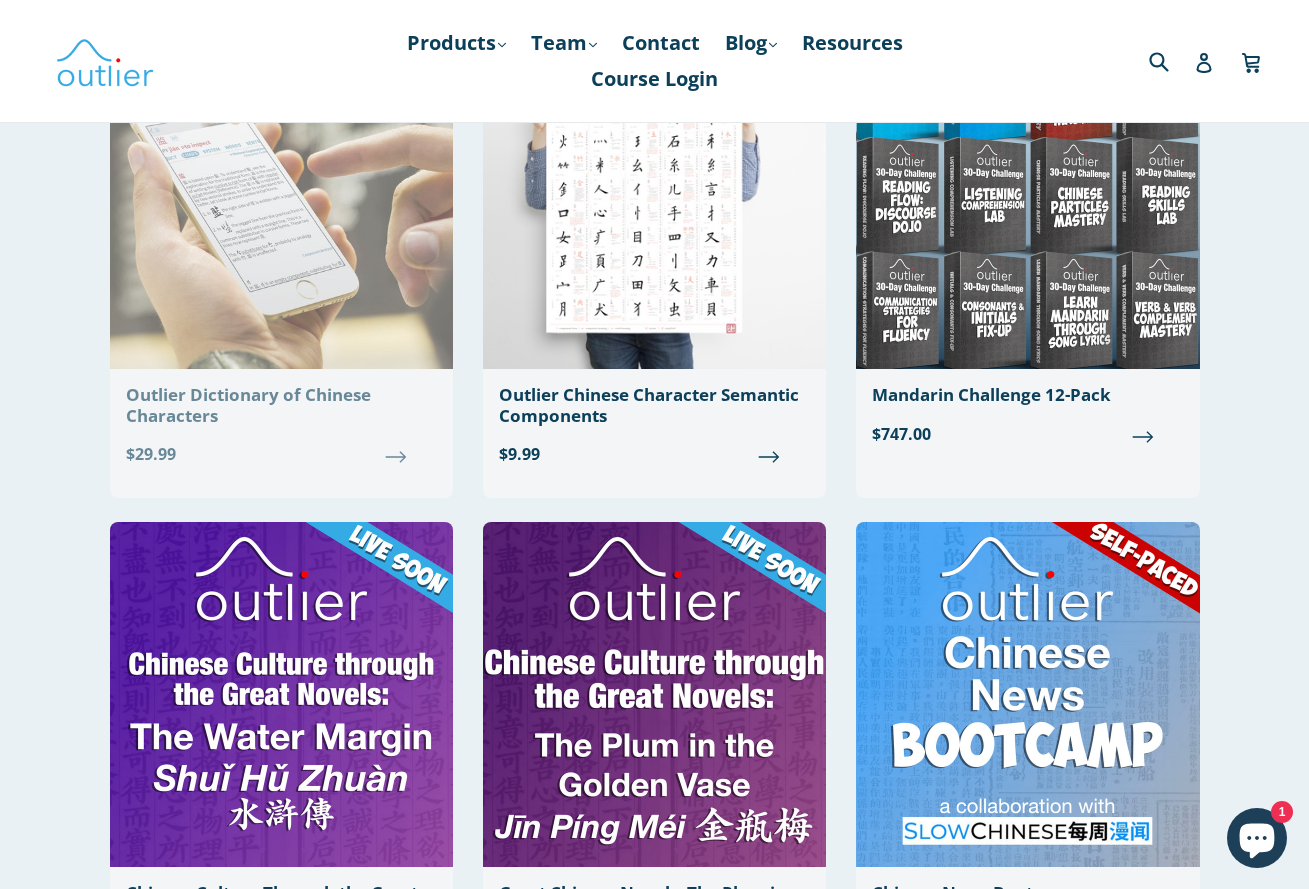 click at bounding box center [281, 196] 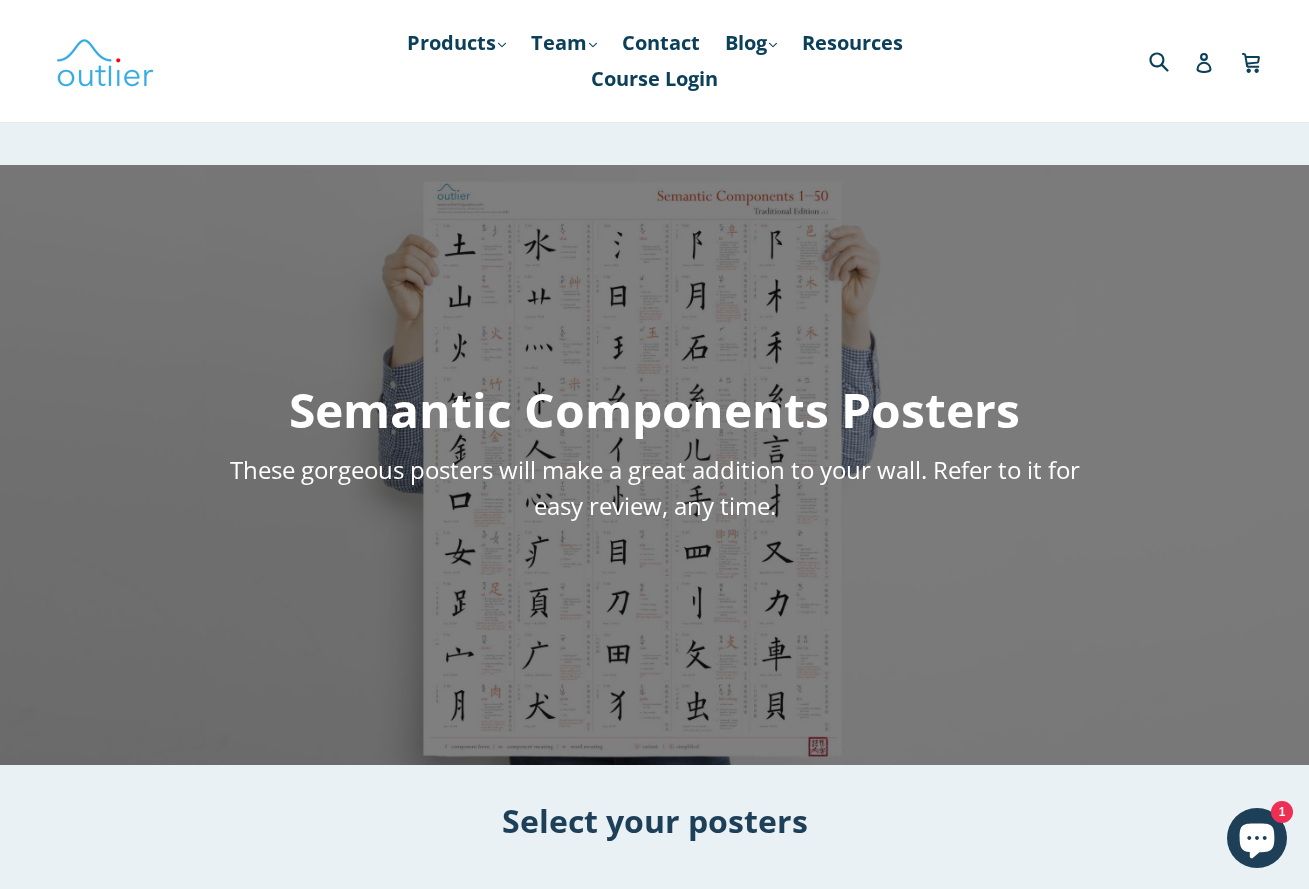 scroll, scrollTop: 0, scrollLeft: 0, axis: both 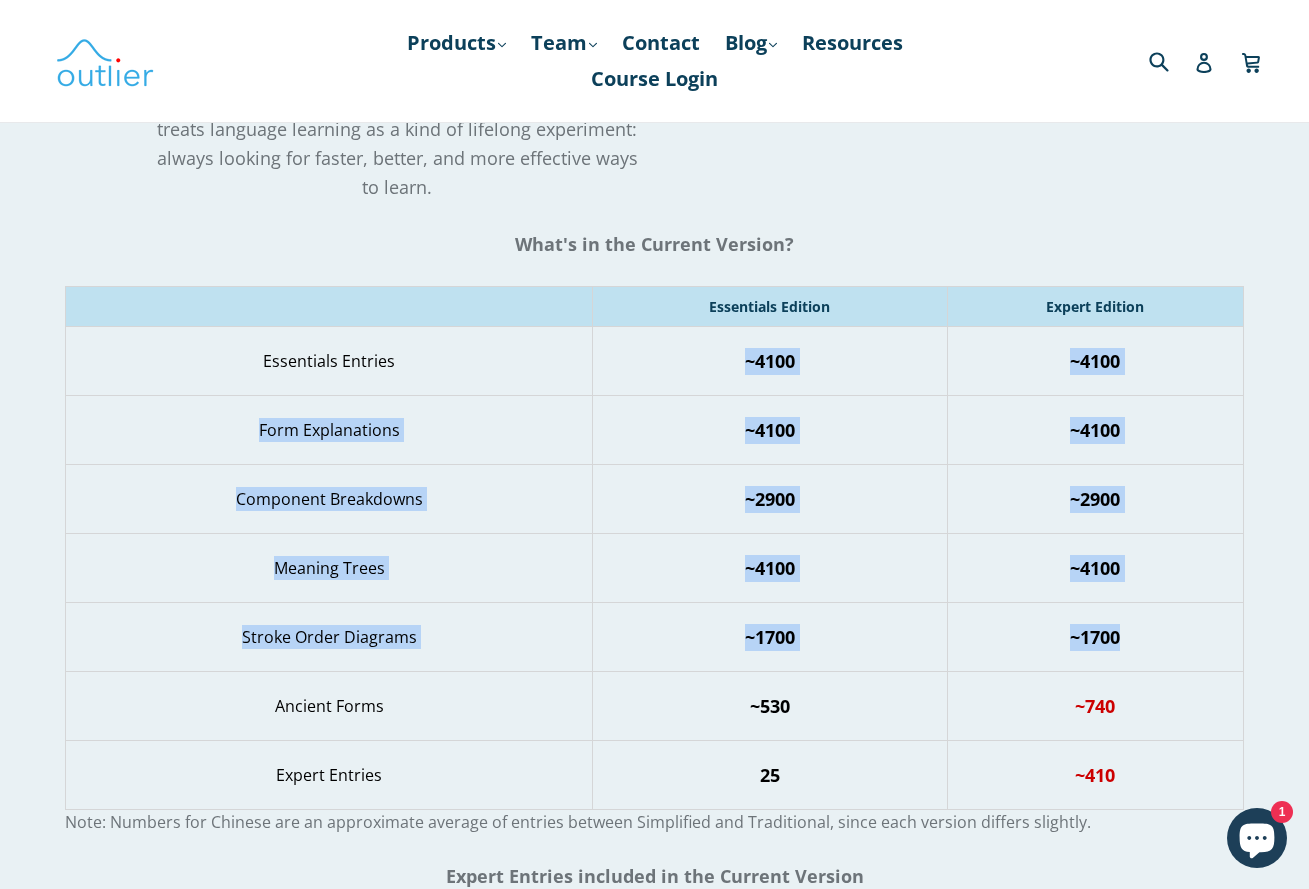 drag, startPoint x: 705, startPoint y: 327, endPoint x: 1207, endPoint y: 632, distance: 587.39166 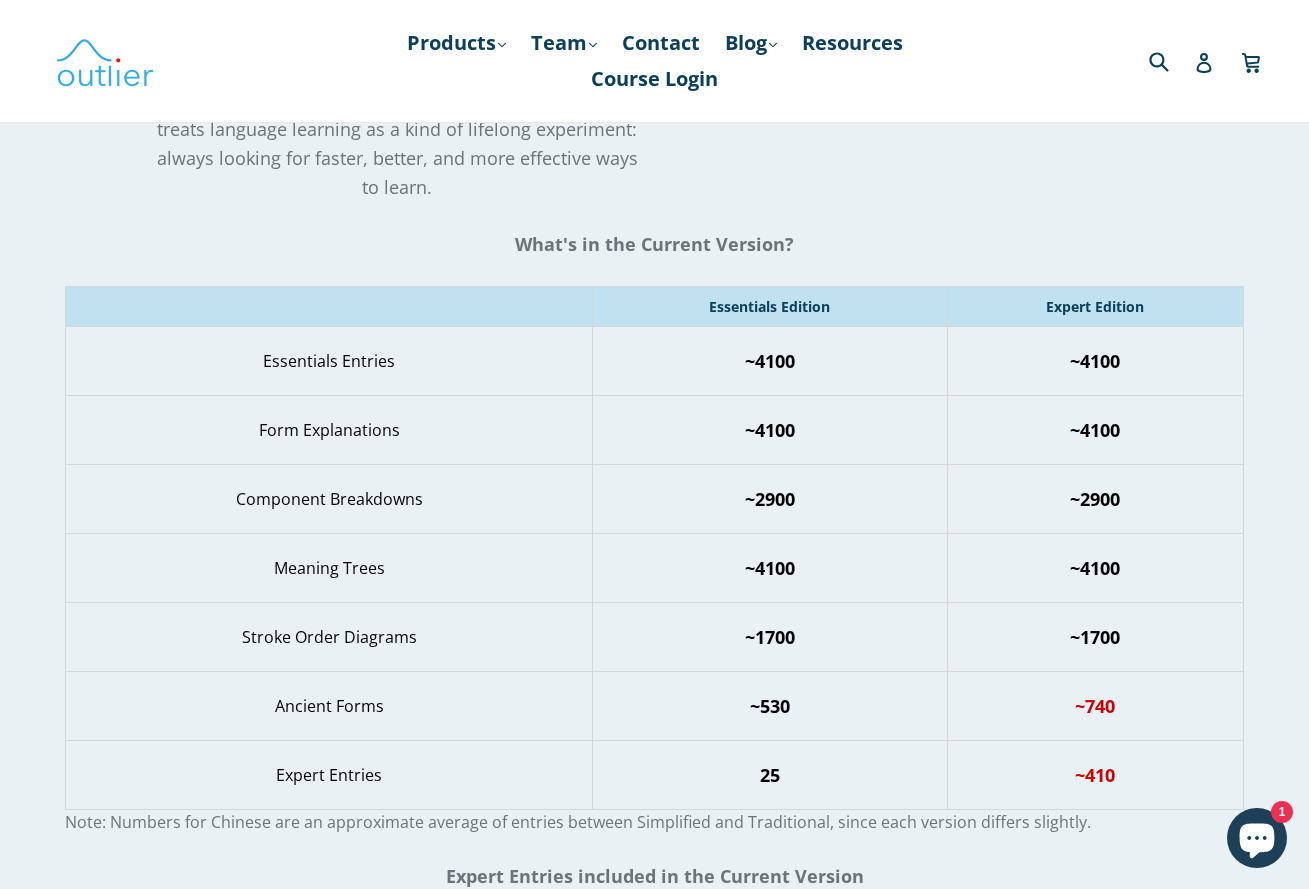 scroll, scrollTop: 3176, scrollLeft: 0, axis: vertical 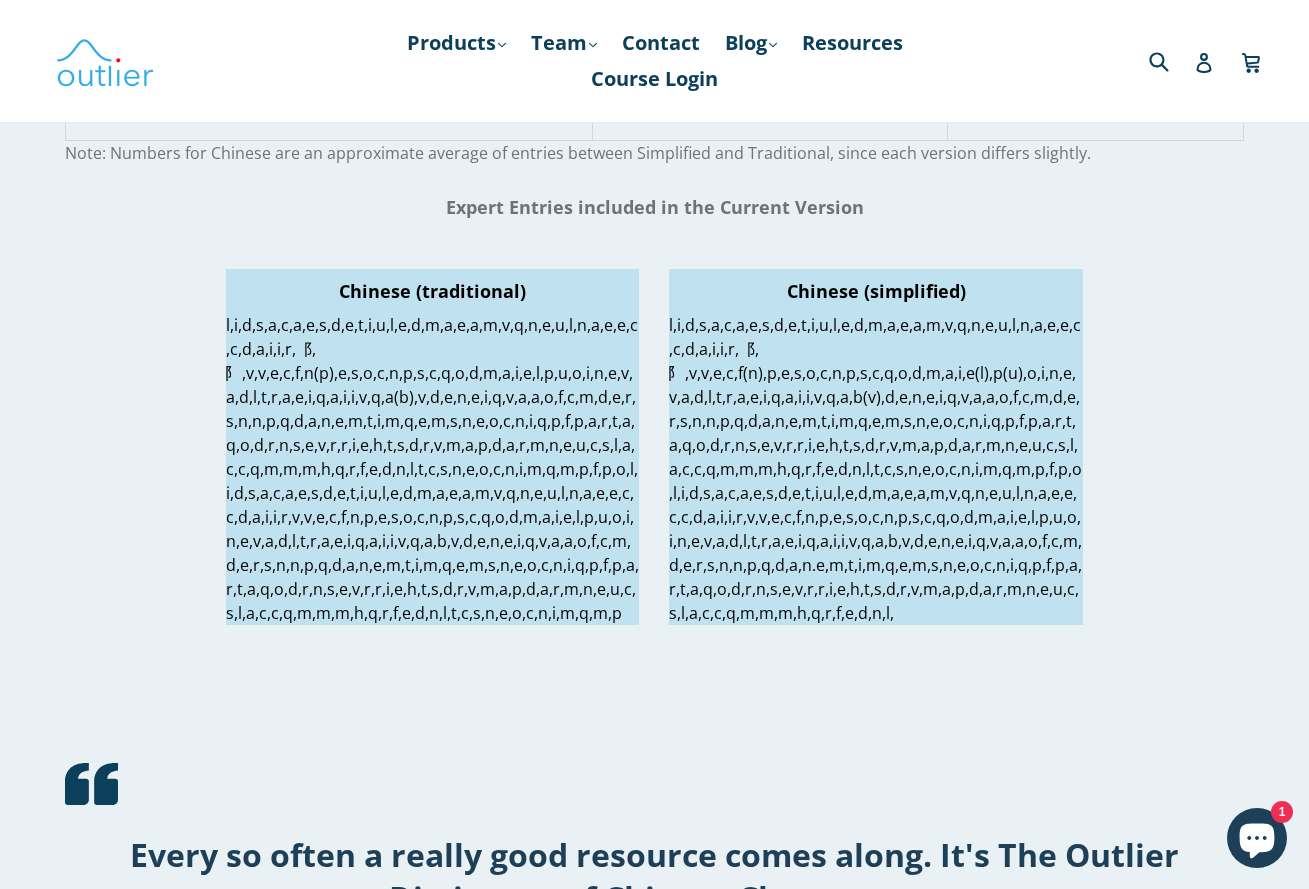 drag, startPoint x: 226, startPoint y: 328, endPoint x: 487, endPoint y: 786, distance: 527.148 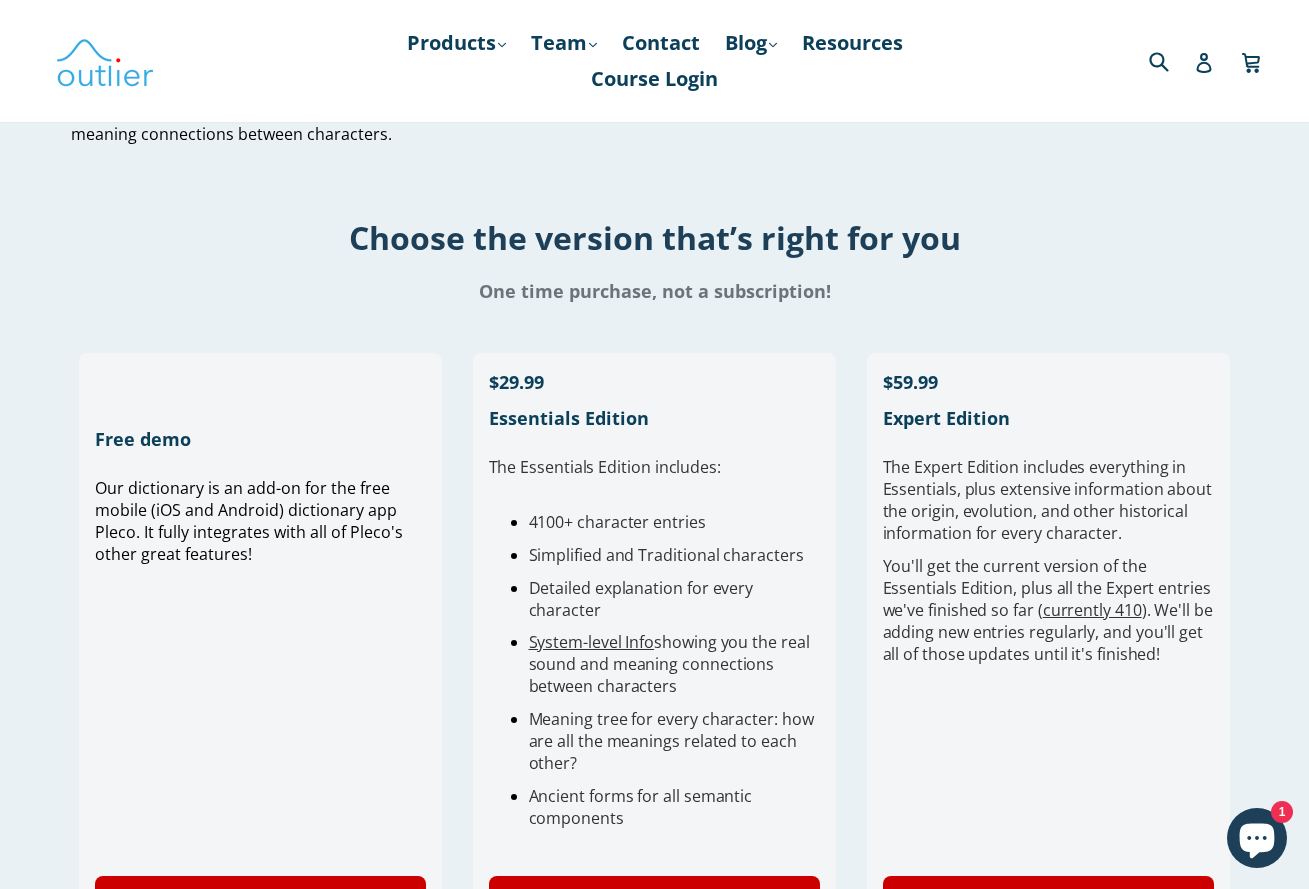 scroll, scrollTop: 521, scrollLeft: 0, axis: vertical 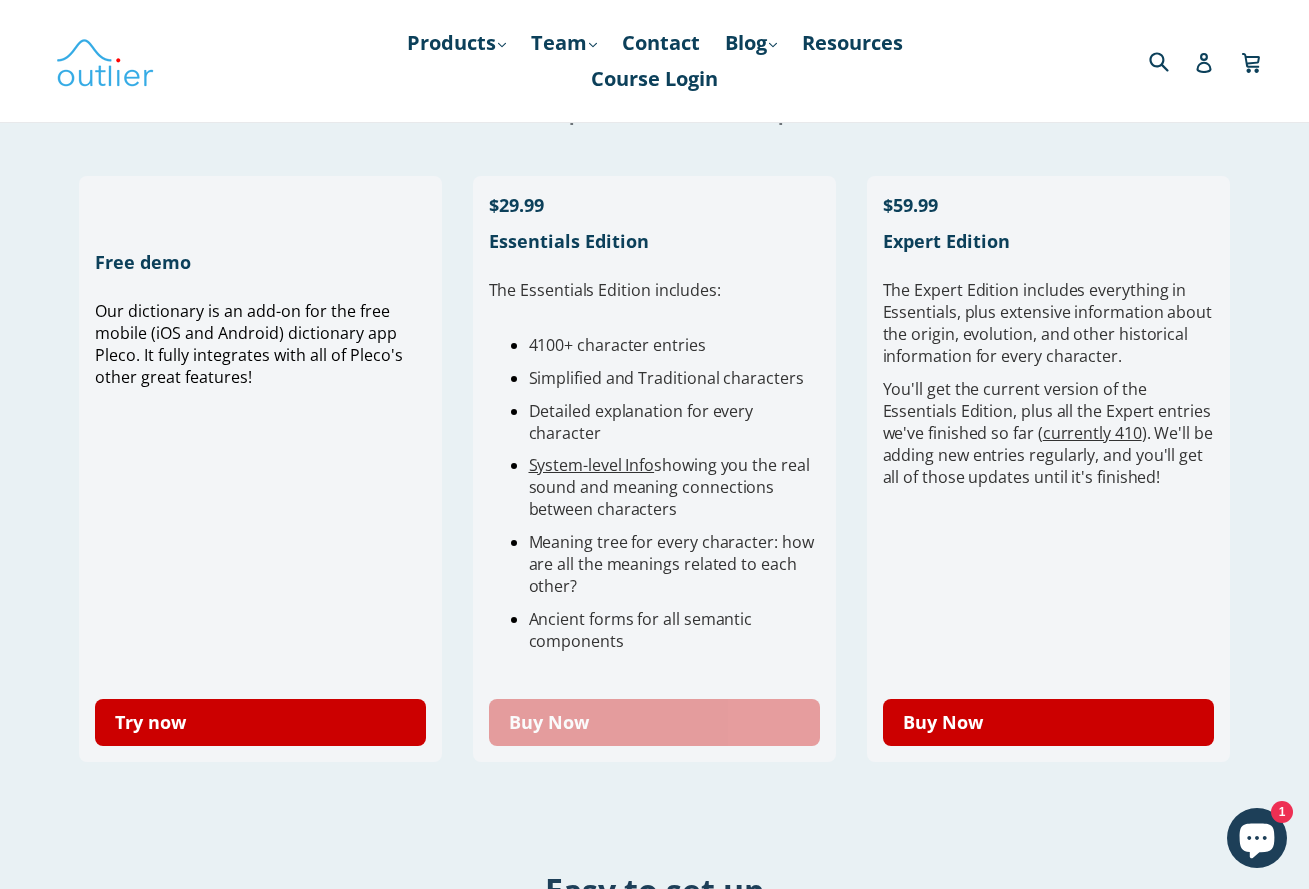 click on "Buy Now" at bounding box center (655, 722) 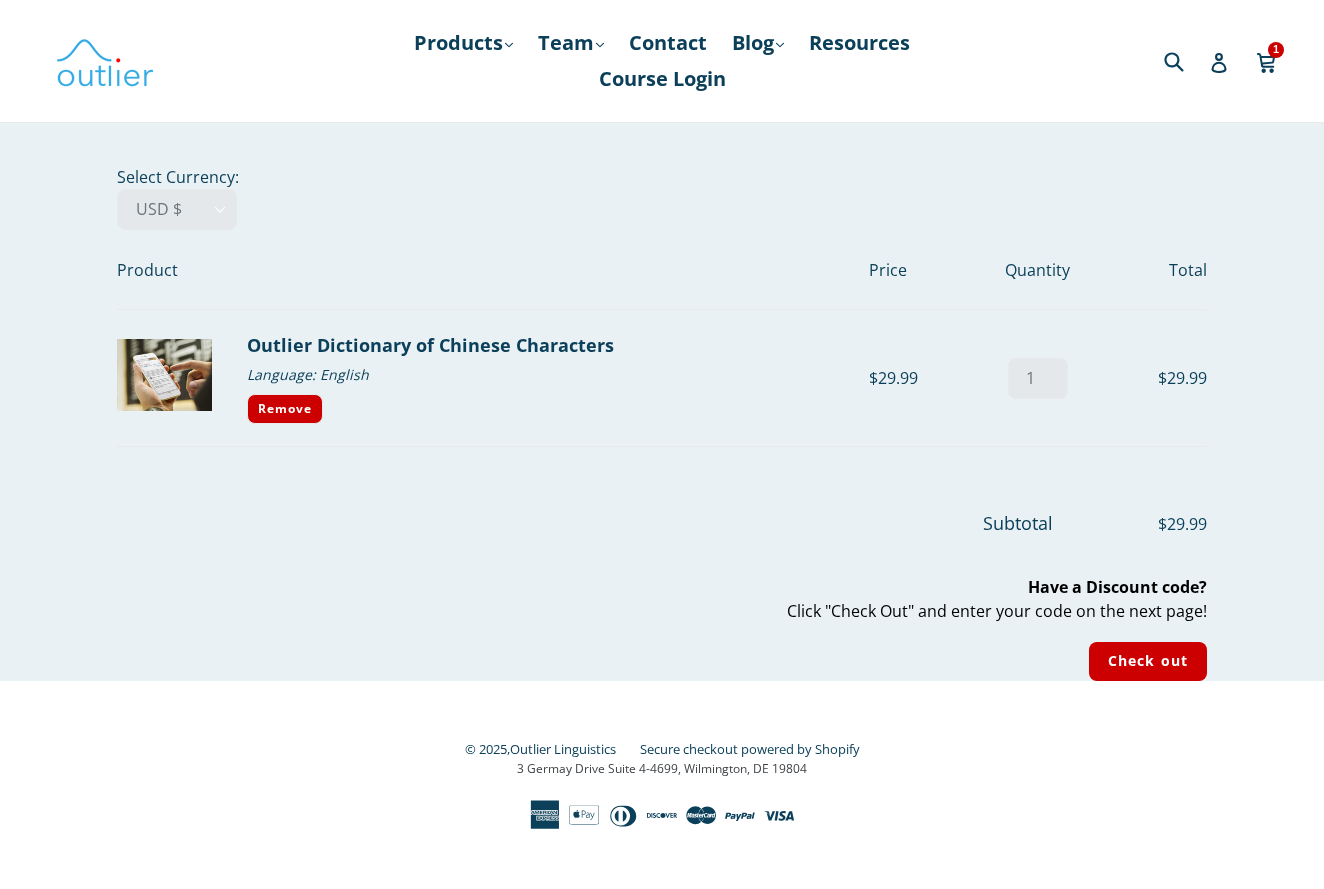 scroll, scrollTop: 0, scrollLeft: 0, axis: both 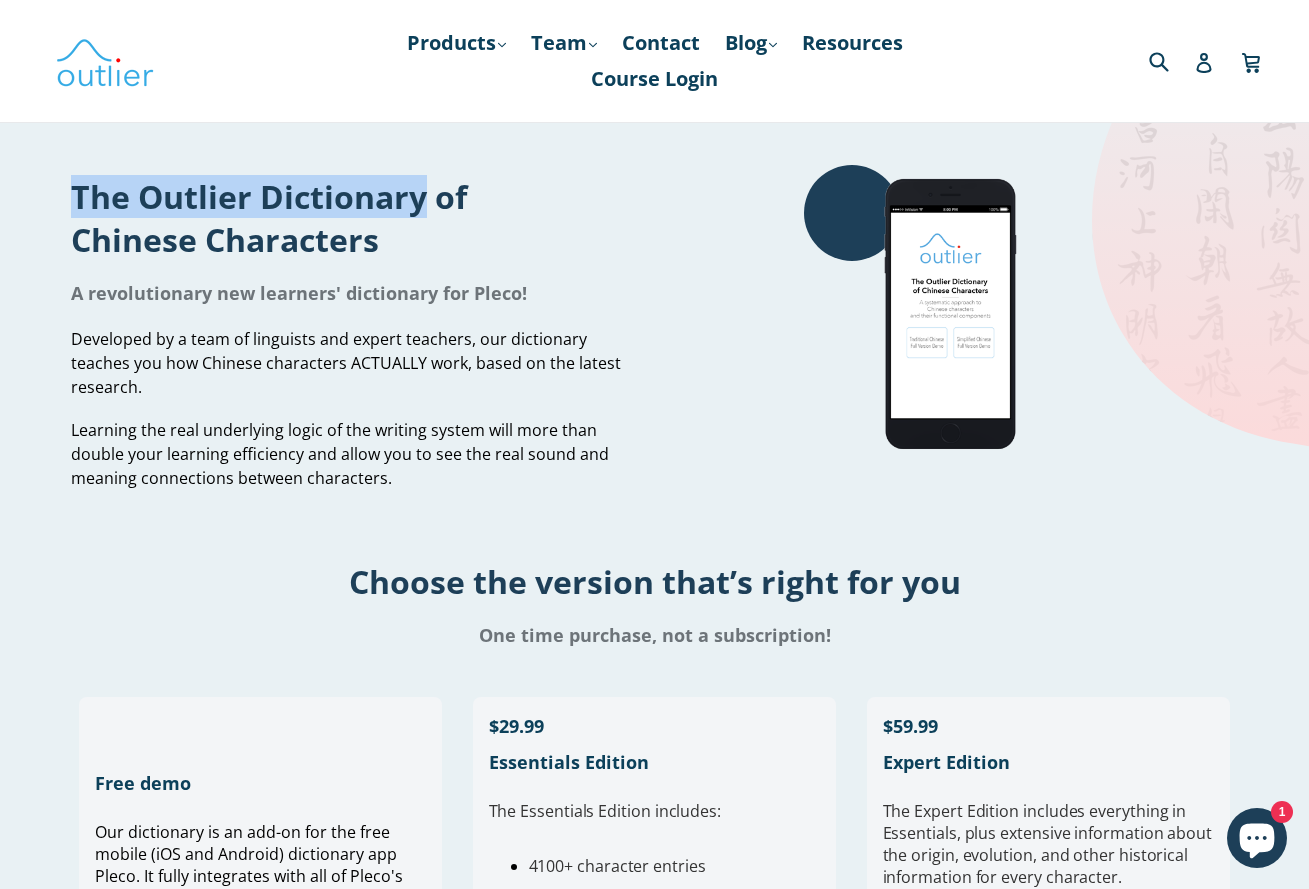 drag, startPoint x: 392, startPoint y: 214, endPoint x: -28, endPoint y: 186, distance: 420.9323 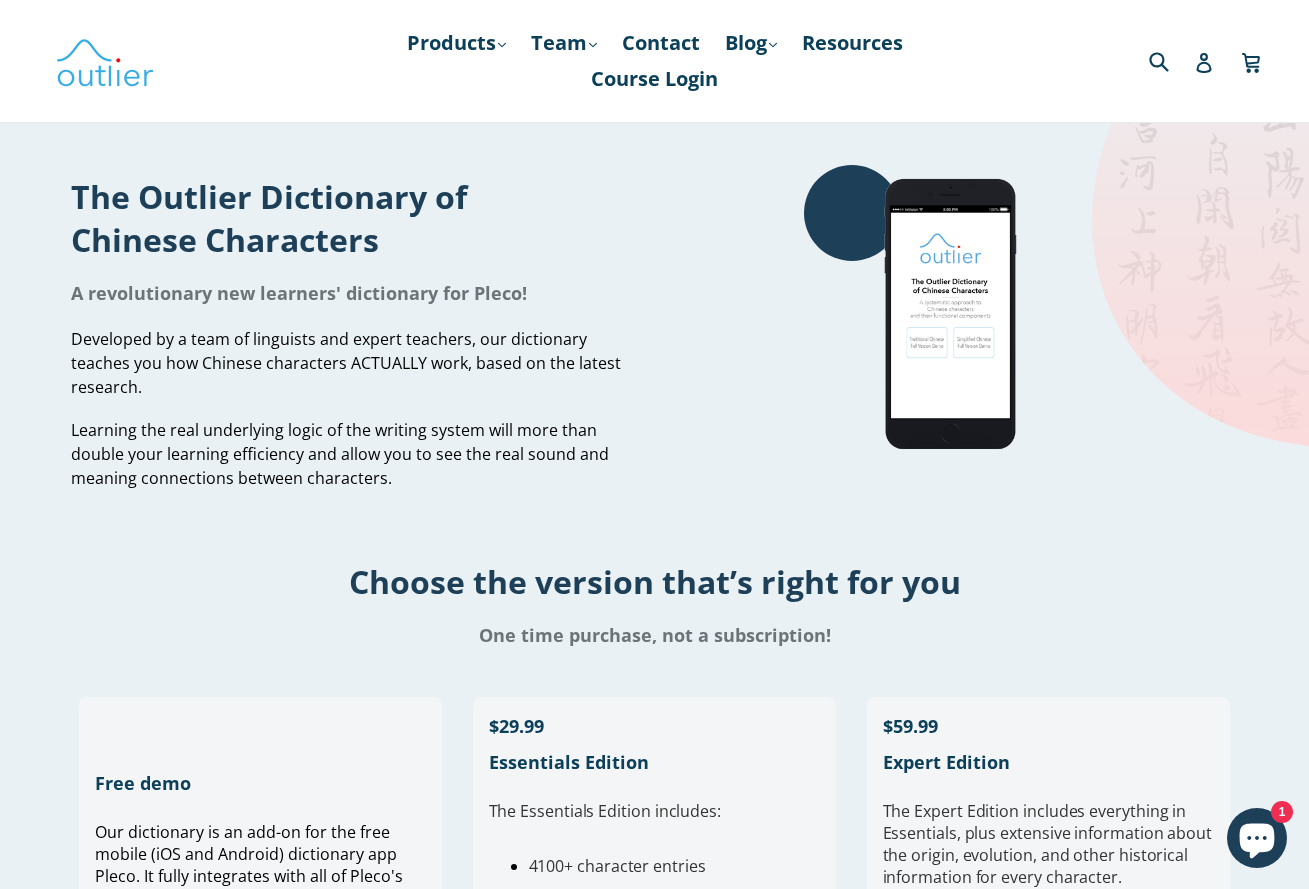 click on "The Outlier Dictionary of  Chinese Characters" at bounding box center [355, 218] 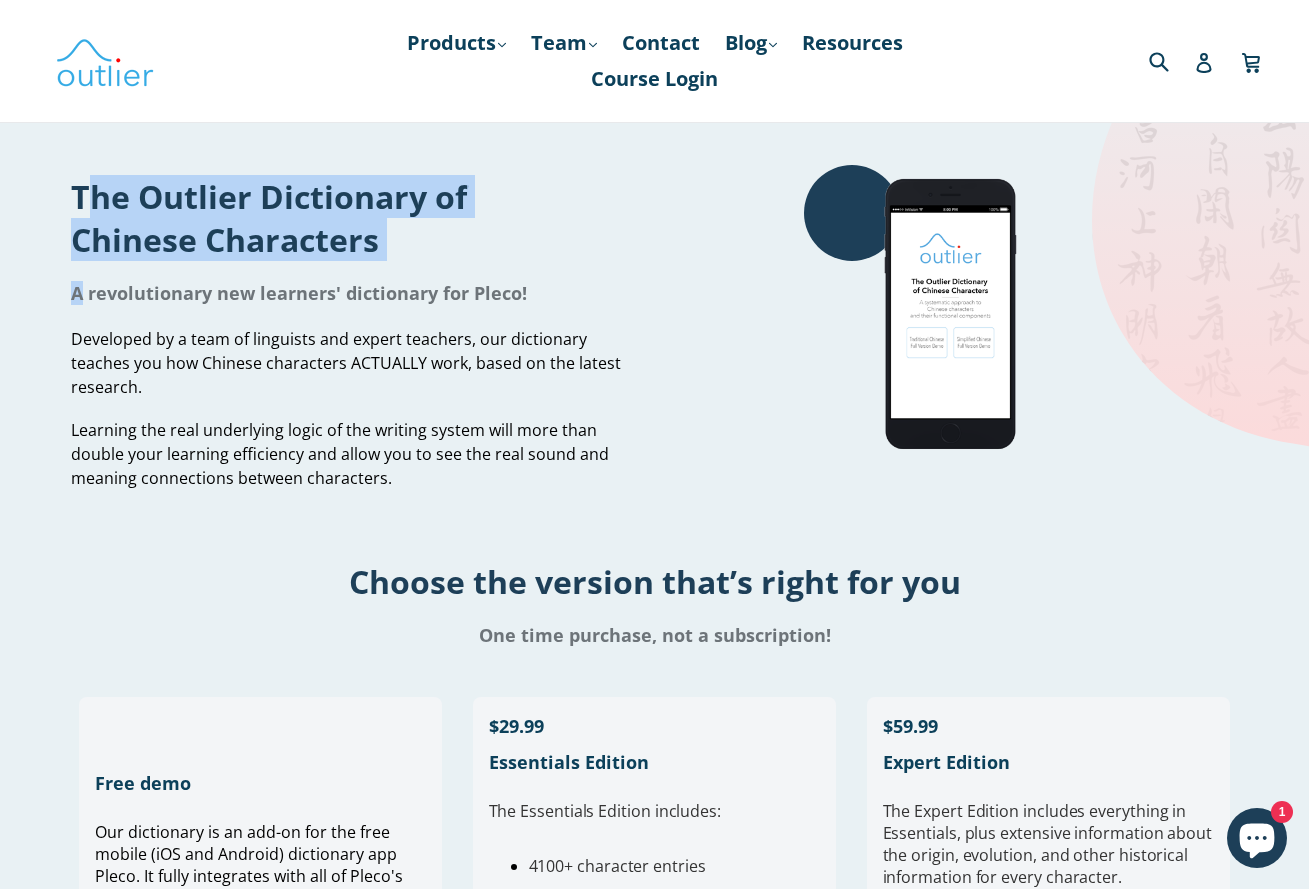 drag, startPoint x: 110, startPoint y: 197, endPoint x: 454, endPoint y: 274, distance: 352.51242 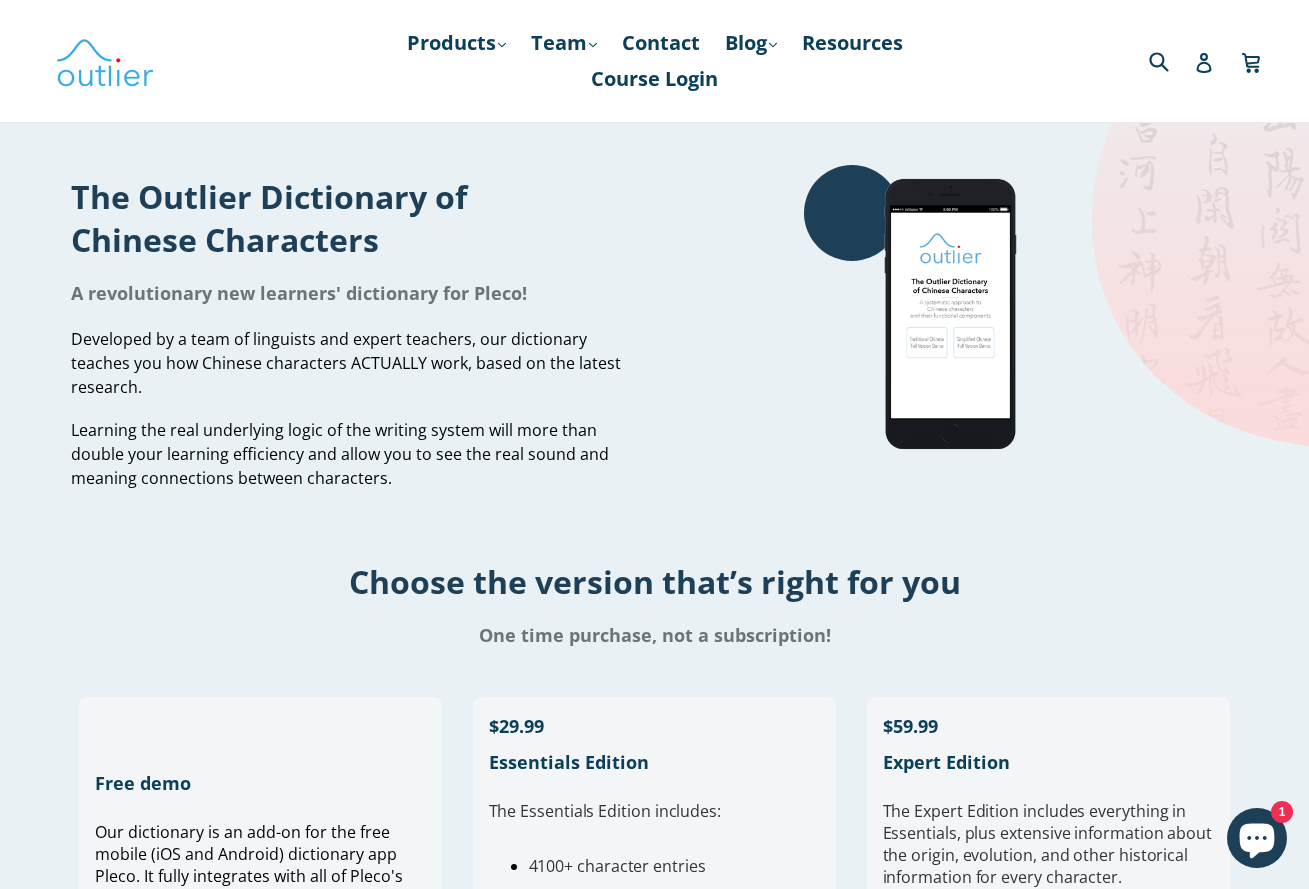 click on "The Outlier Dictionary of  Chinese Characters" at bounding box center (355, 218) 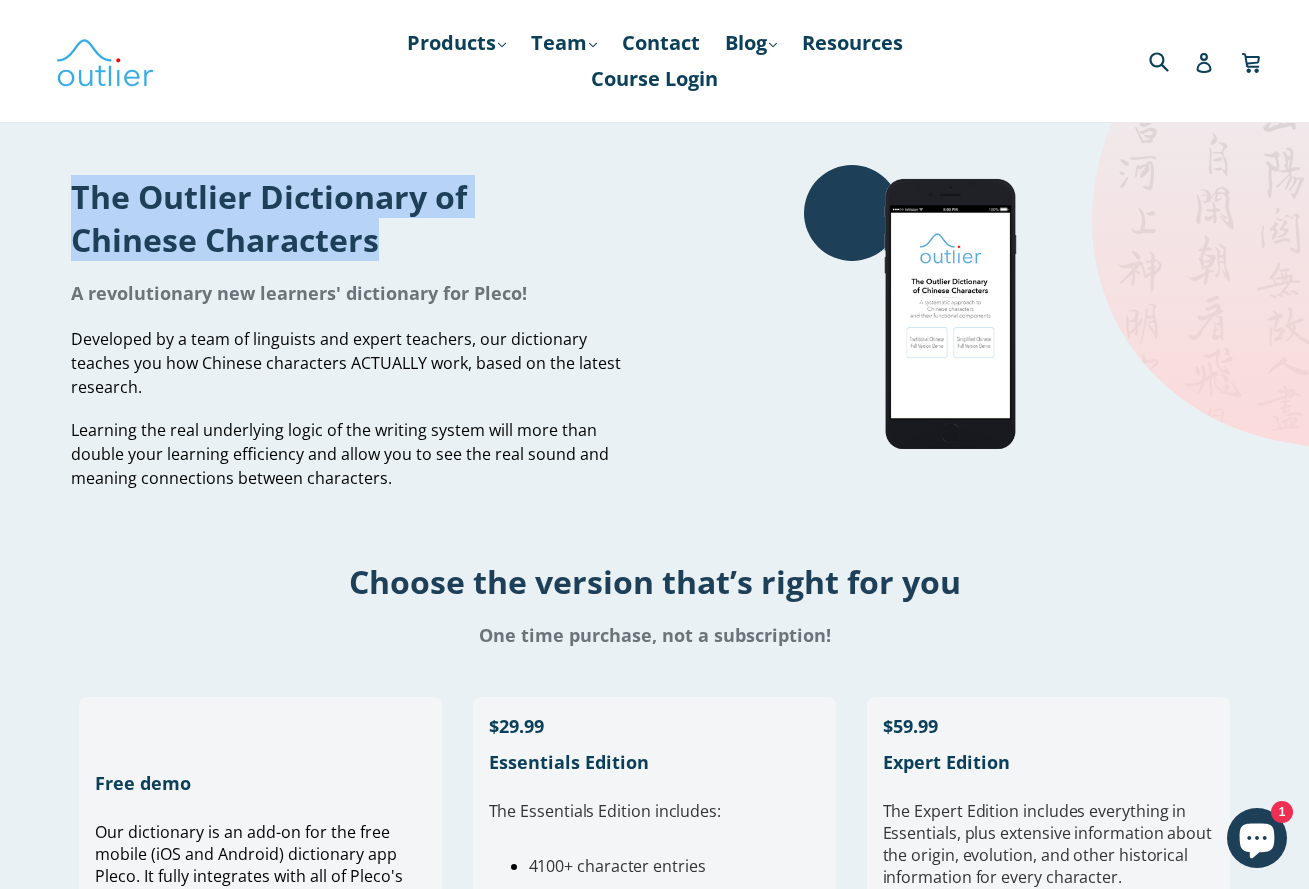 drag, startPoint x: 459, startPoint y: 259, endPoint x: 47, endPoint y: 181, distance: 419.31848 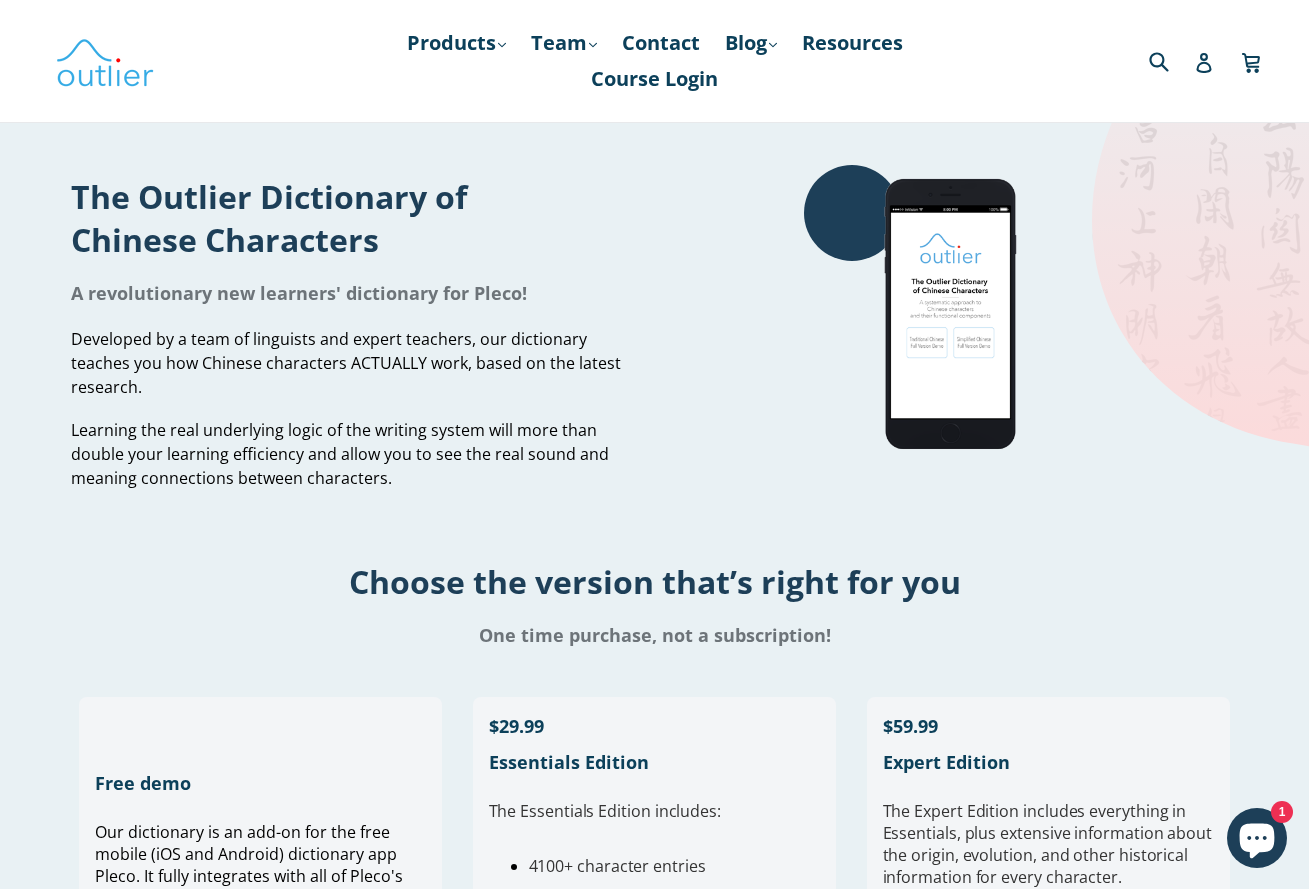 click on "The Outlier Dictionary of  Chinese Characters" at bounding box center [355, 218] 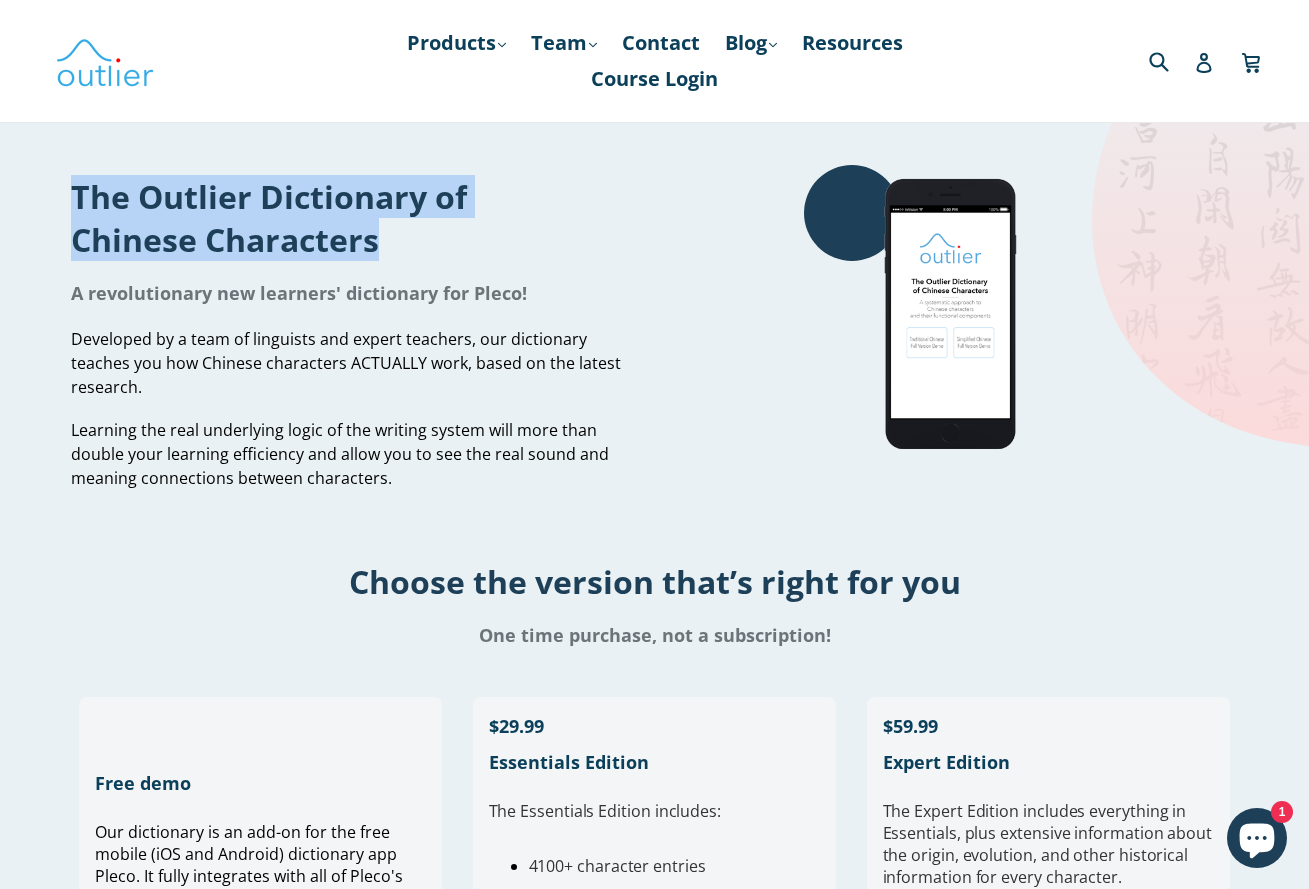 drag, startPoint x: 53, startPoint y: 199, endPoint x: 385, endPoint y: 247, distance: 335.45193 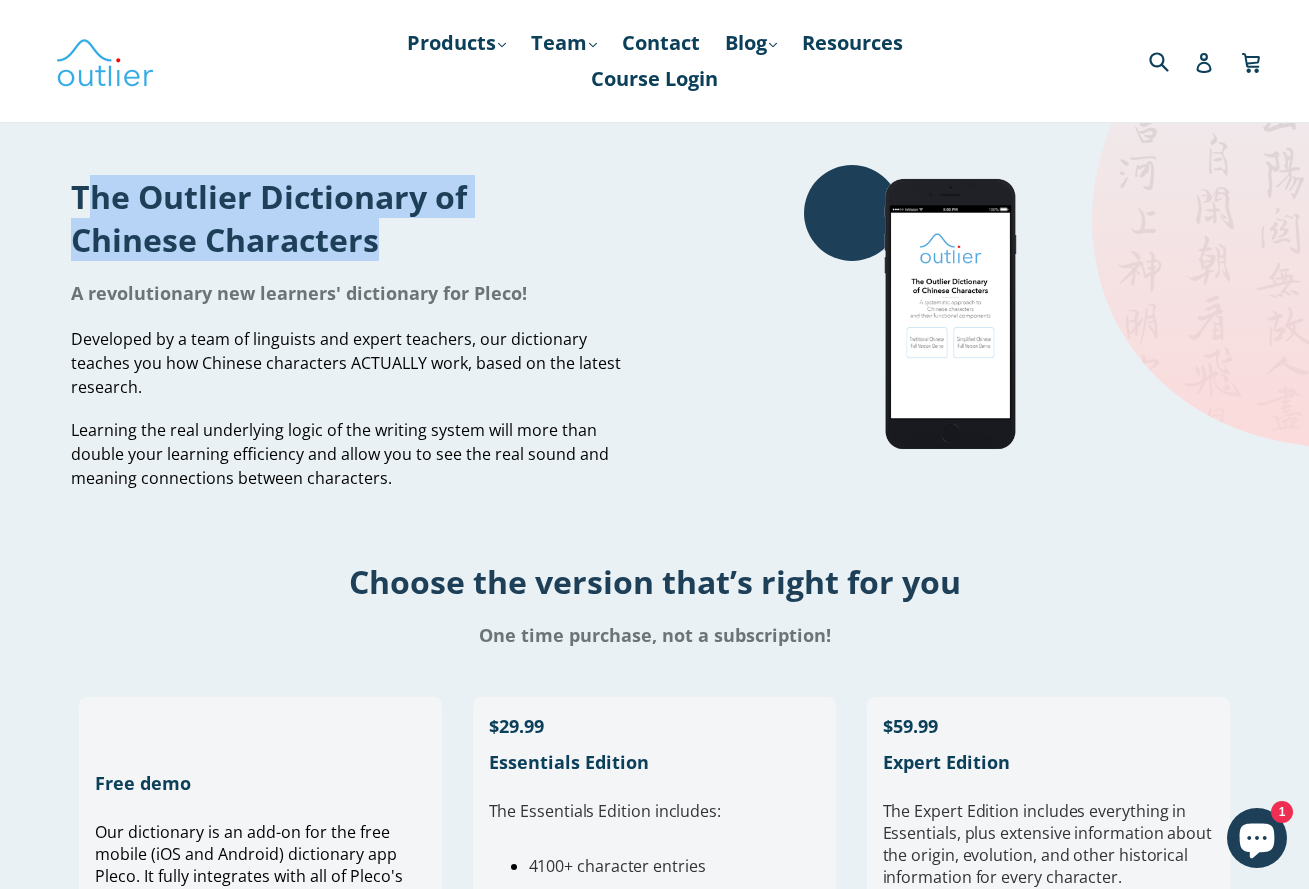 drag, startPoint x: 407, startPoint y: 244, endPoint x: 90, endPoint y: 208, distance: 319.03763 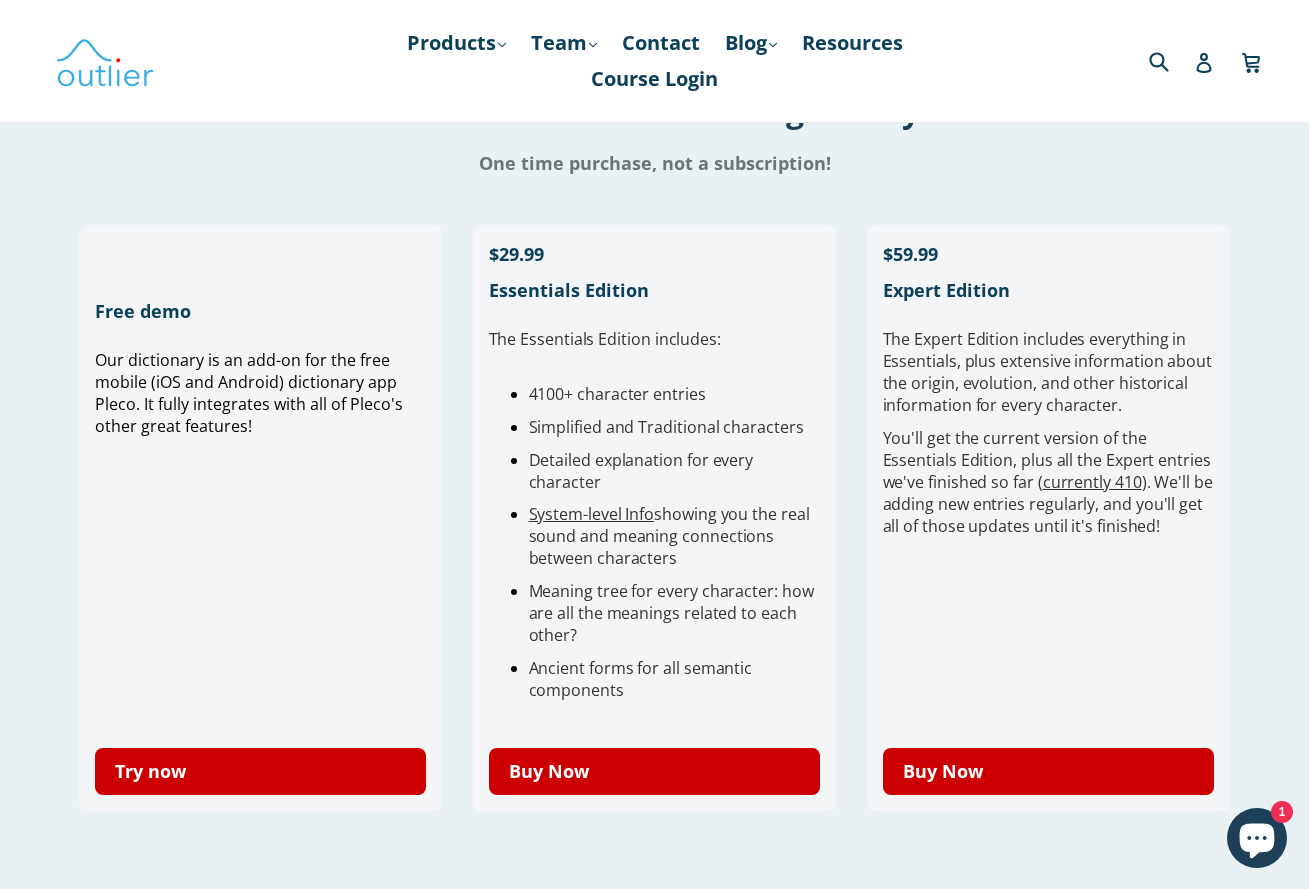 scroll, scrollTop: 0, scrollLeft: 0, axis: both 